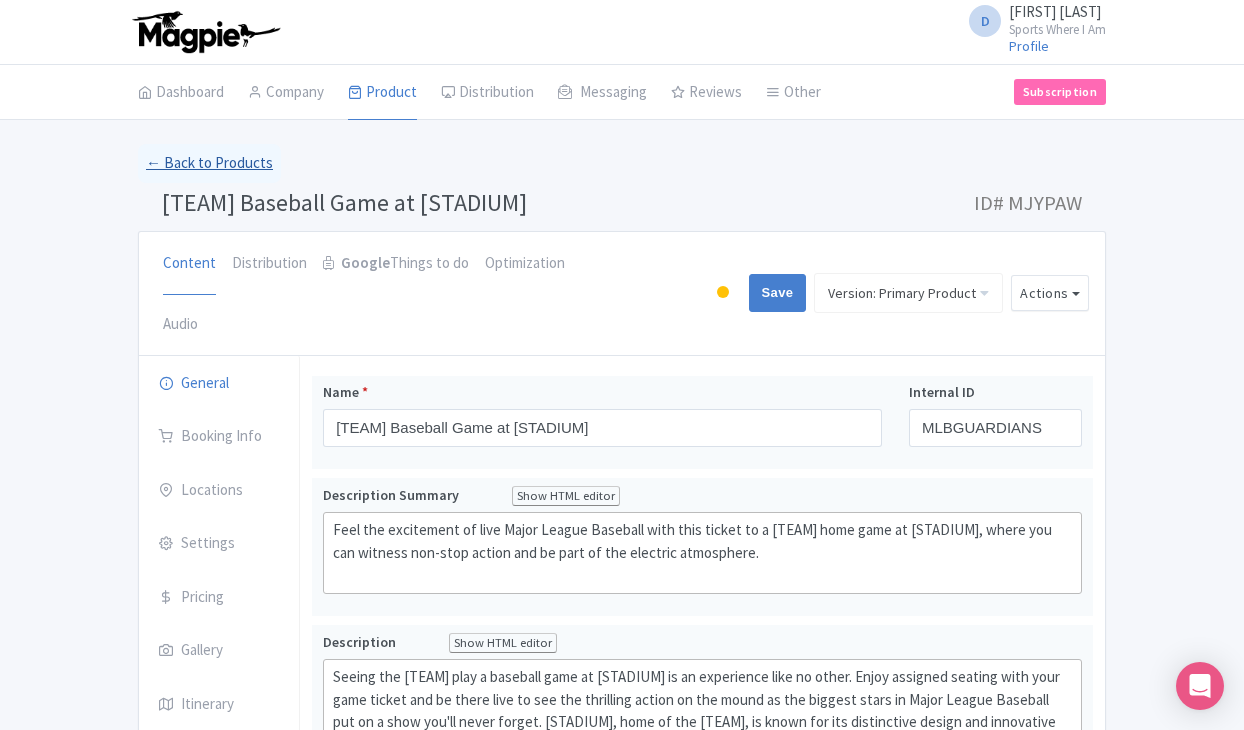 scroll, scrollTop: 0, scrollLeft: 0, axis: both 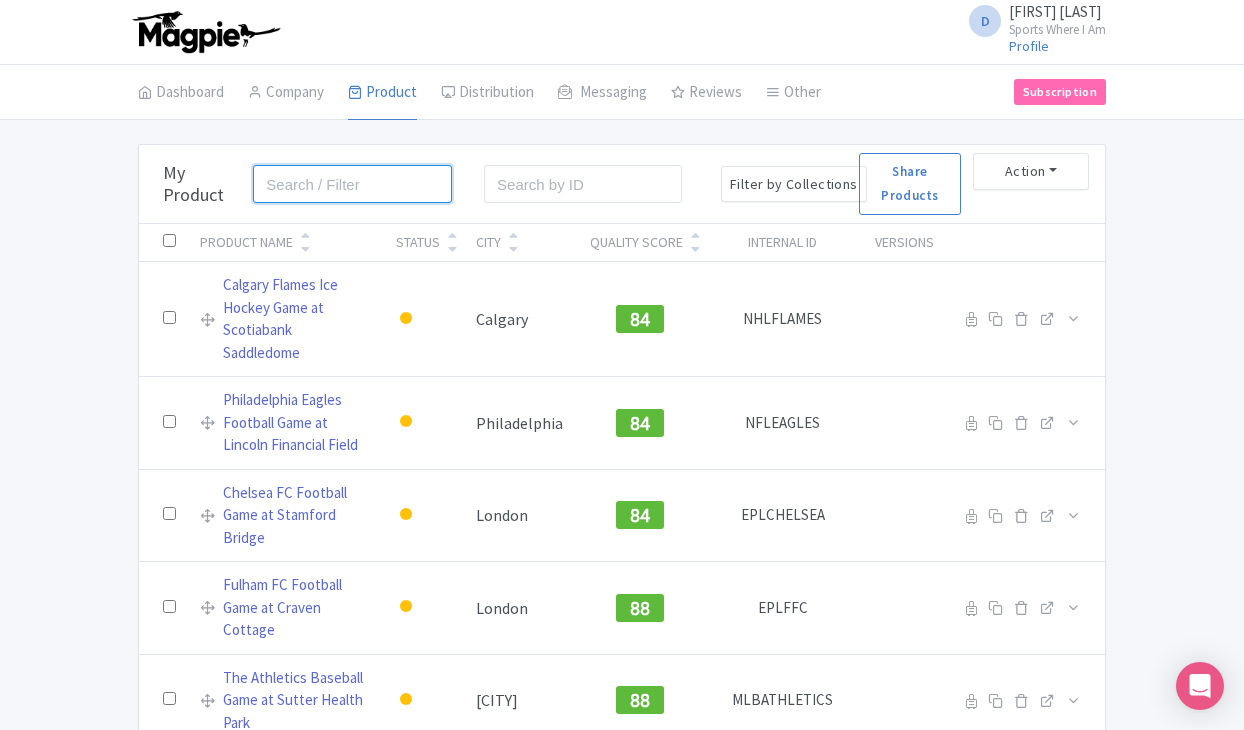 click at bounding box center [352, 184] 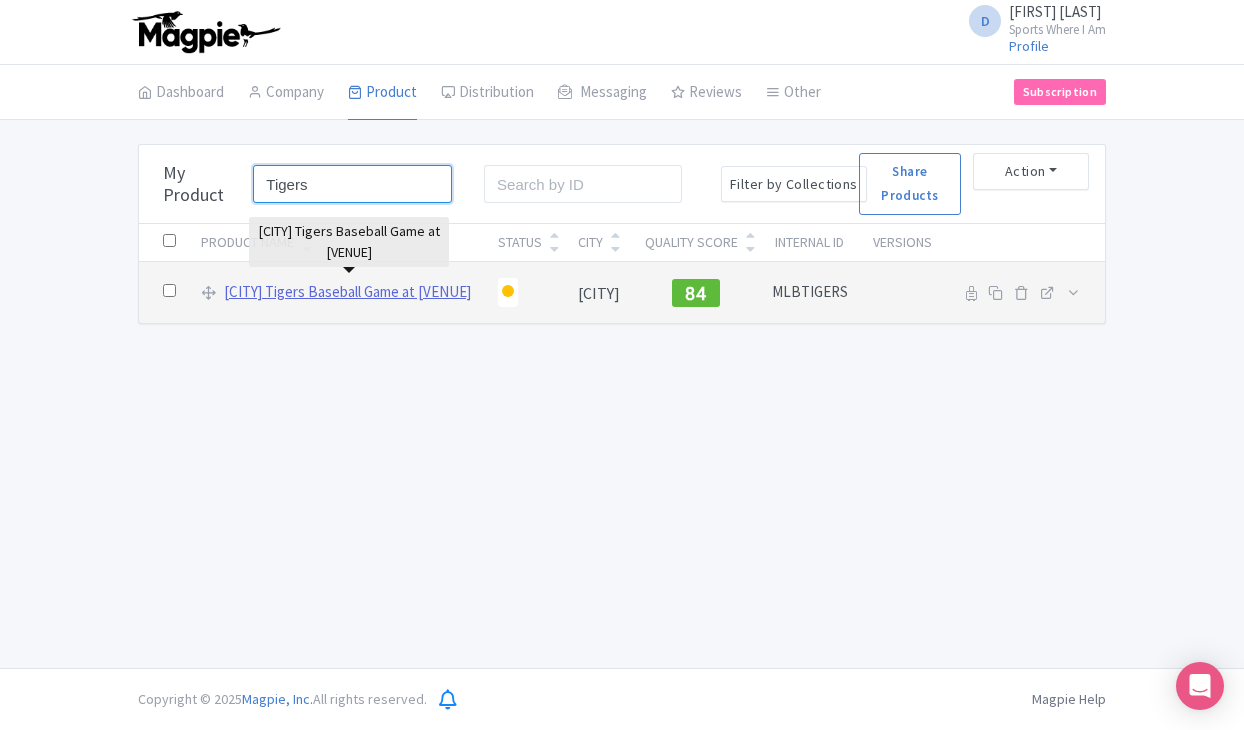type on "Tigers" 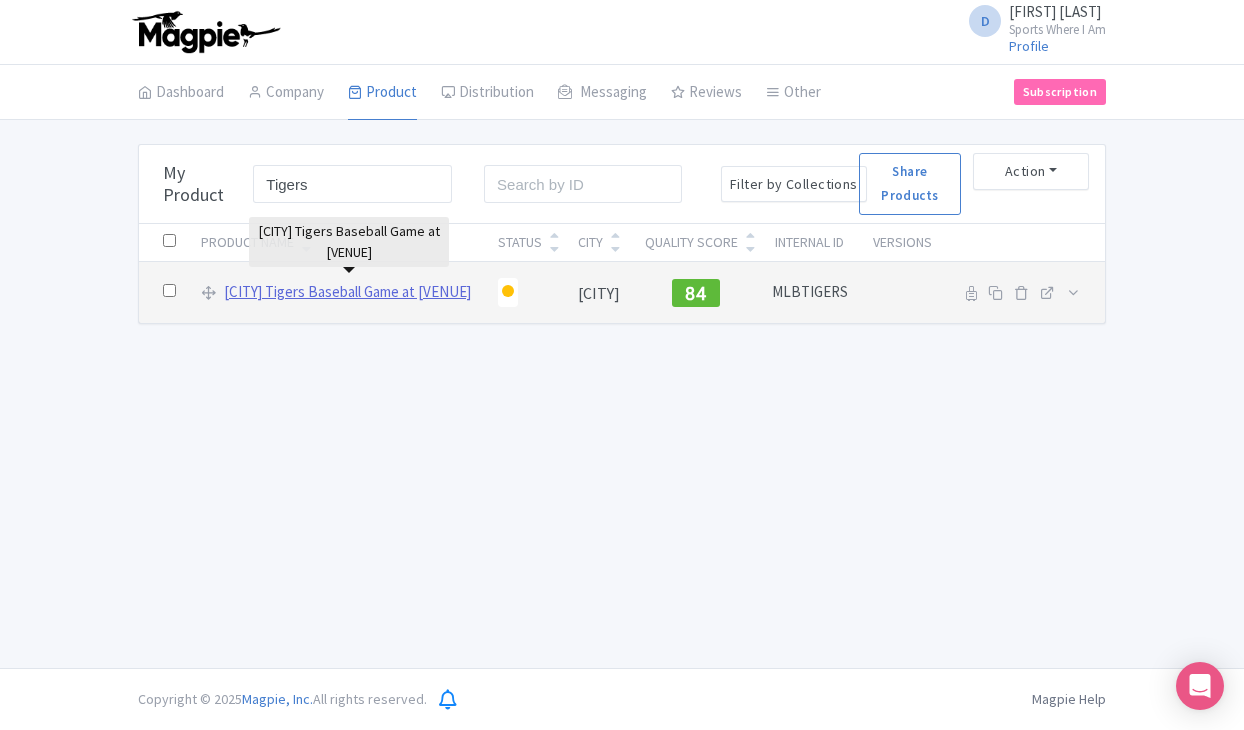 click on "Detroit Tigers Baseball Game at Comerica Park" at bounding box center [347, 292] 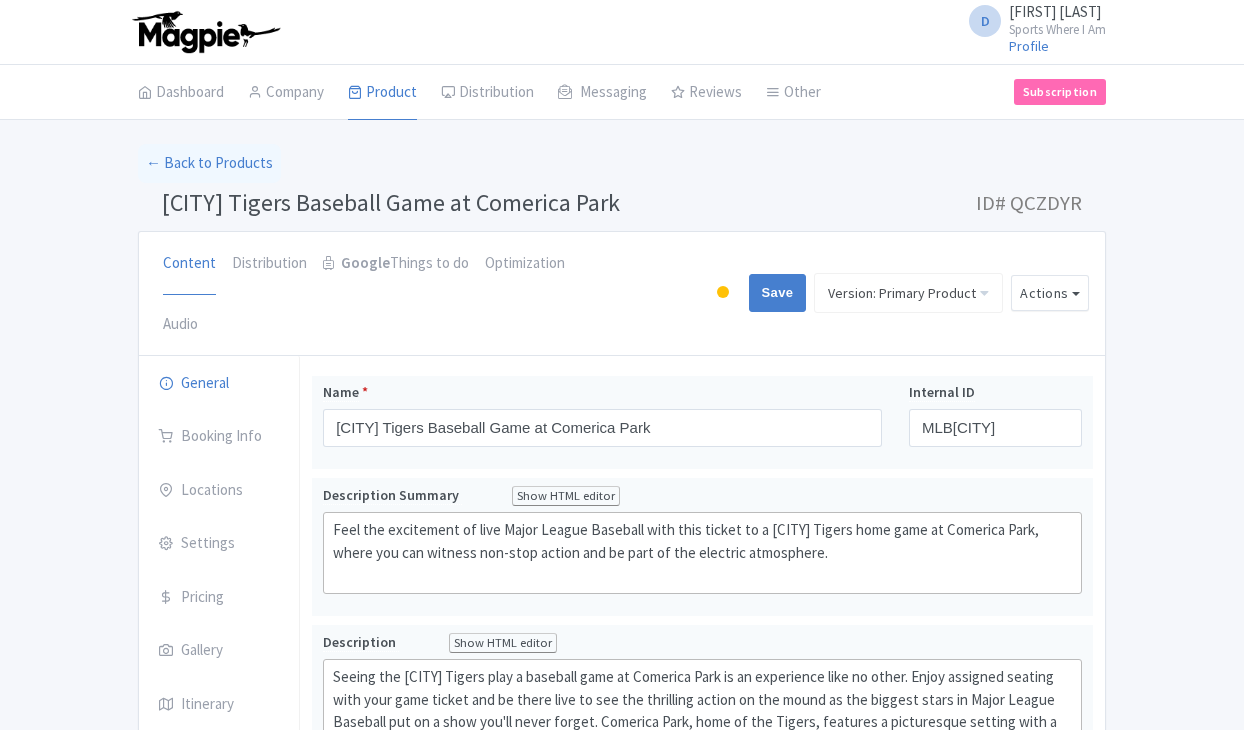 scroll, scrollTop: 0, scrollLeft: 0, axis: both 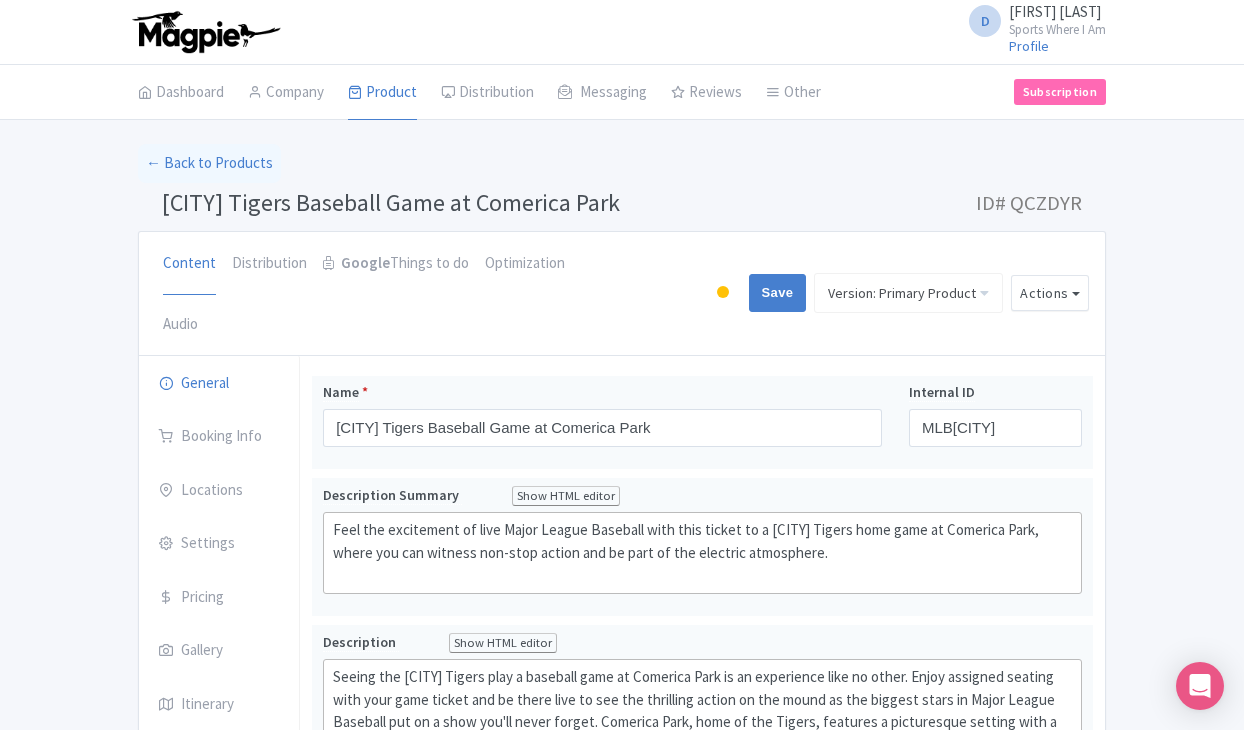 click on "[CITY] Tigers Baseball Game at Comerica Park" at bounding box center (391, 202) 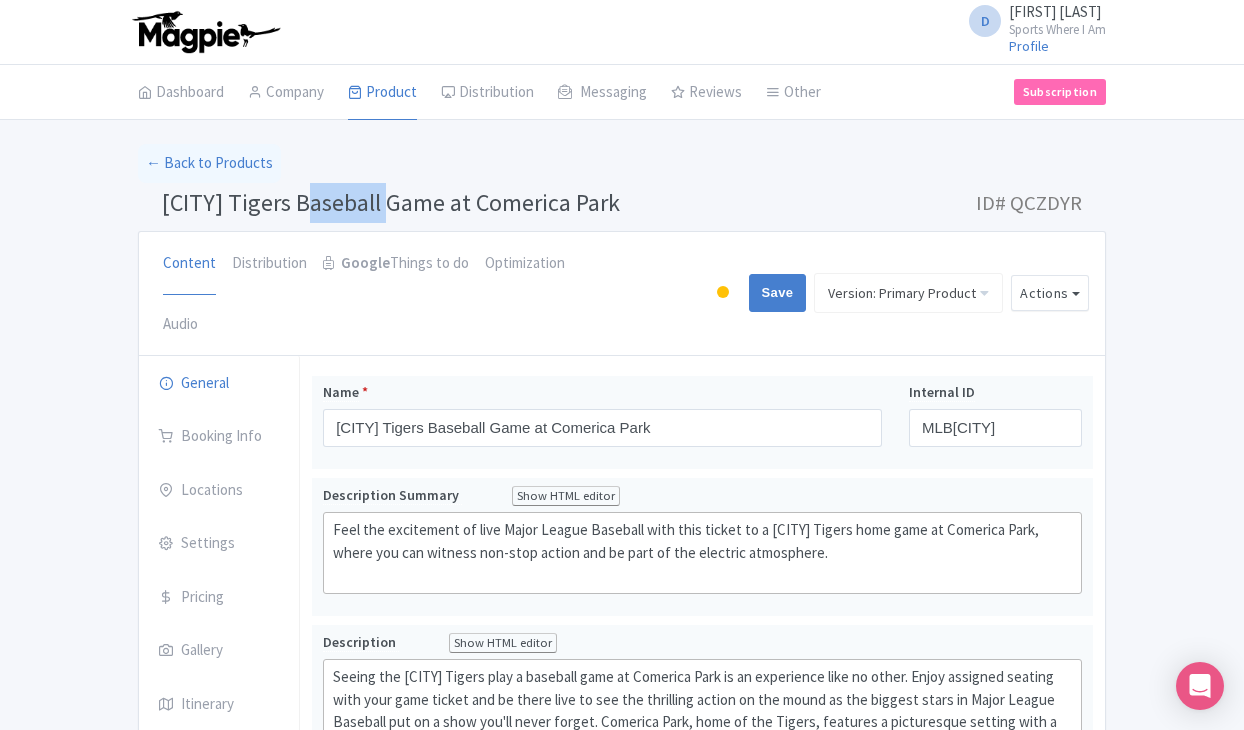 click on "[CITY] Tigers Baseball Game at [VENUE]" at bounding box center (391, 202) 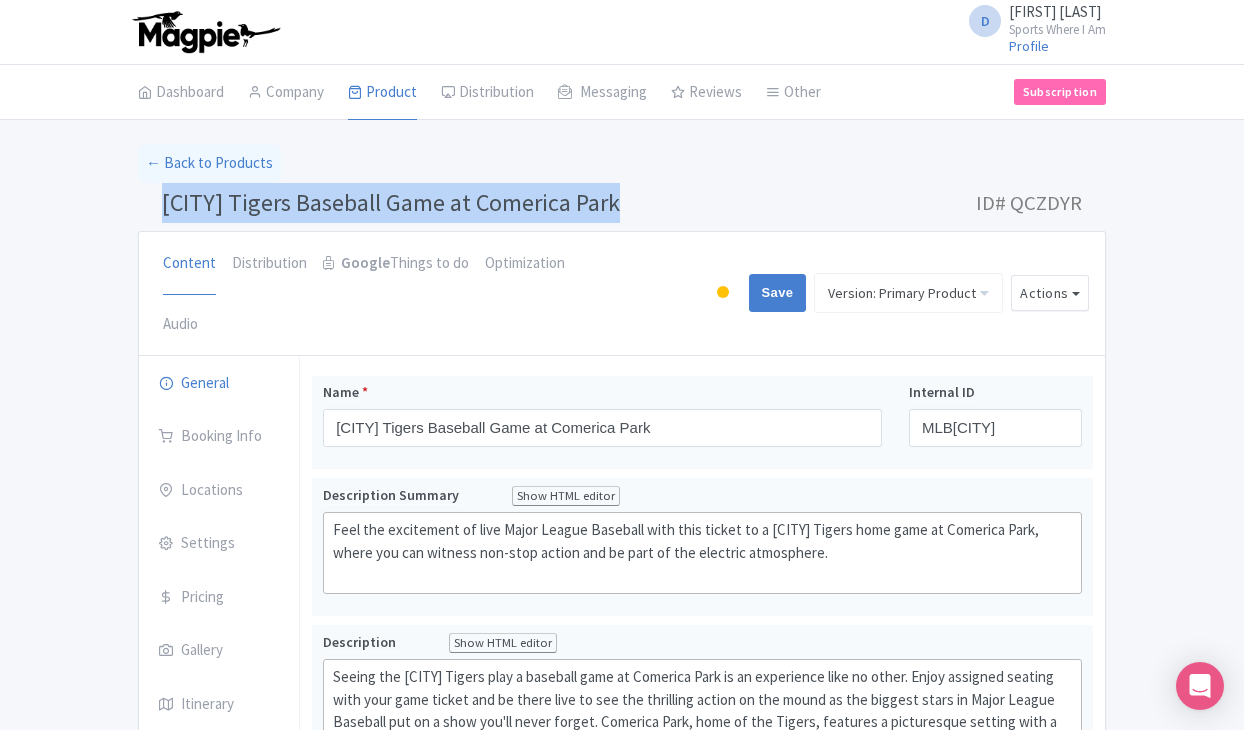 click on "[CITY] Tigers Baseball Game at [VENUE]" at bounding box center (391, 202) 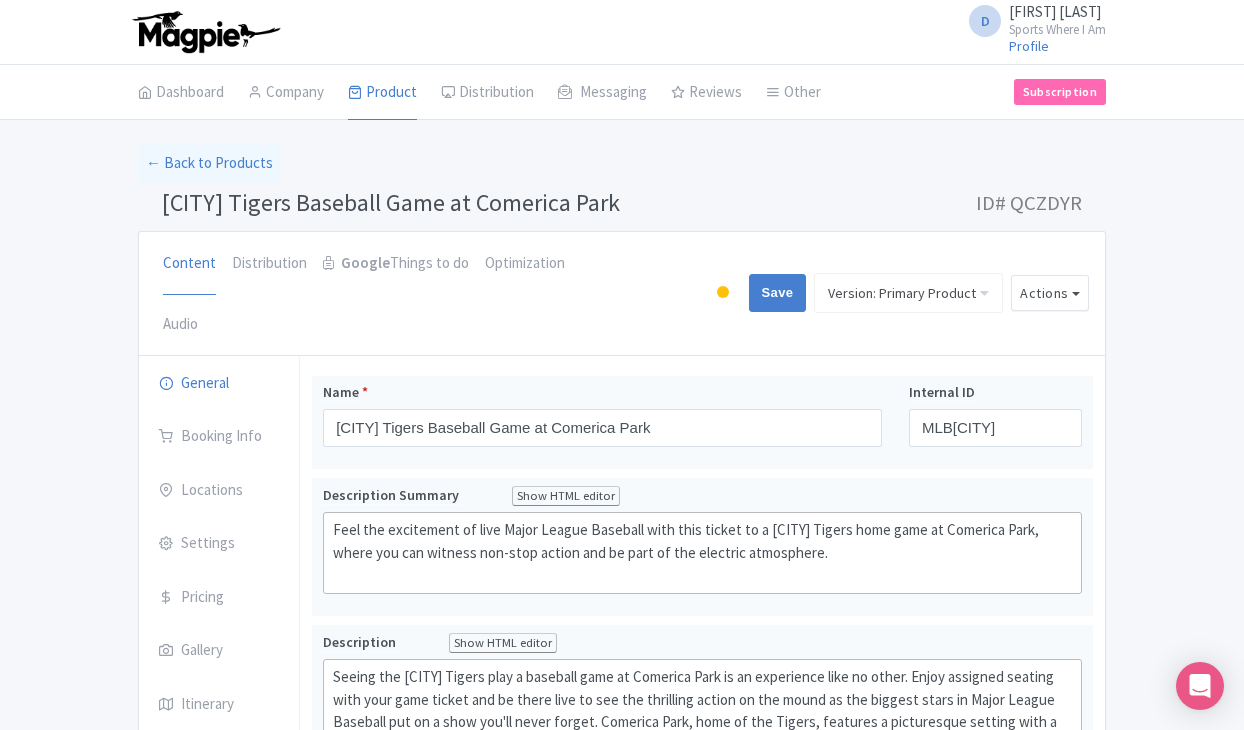 drag, startPoint x: 166, startPoint y: 201, endPoint x: 631, endPoint y: 196, distance: 465.0269 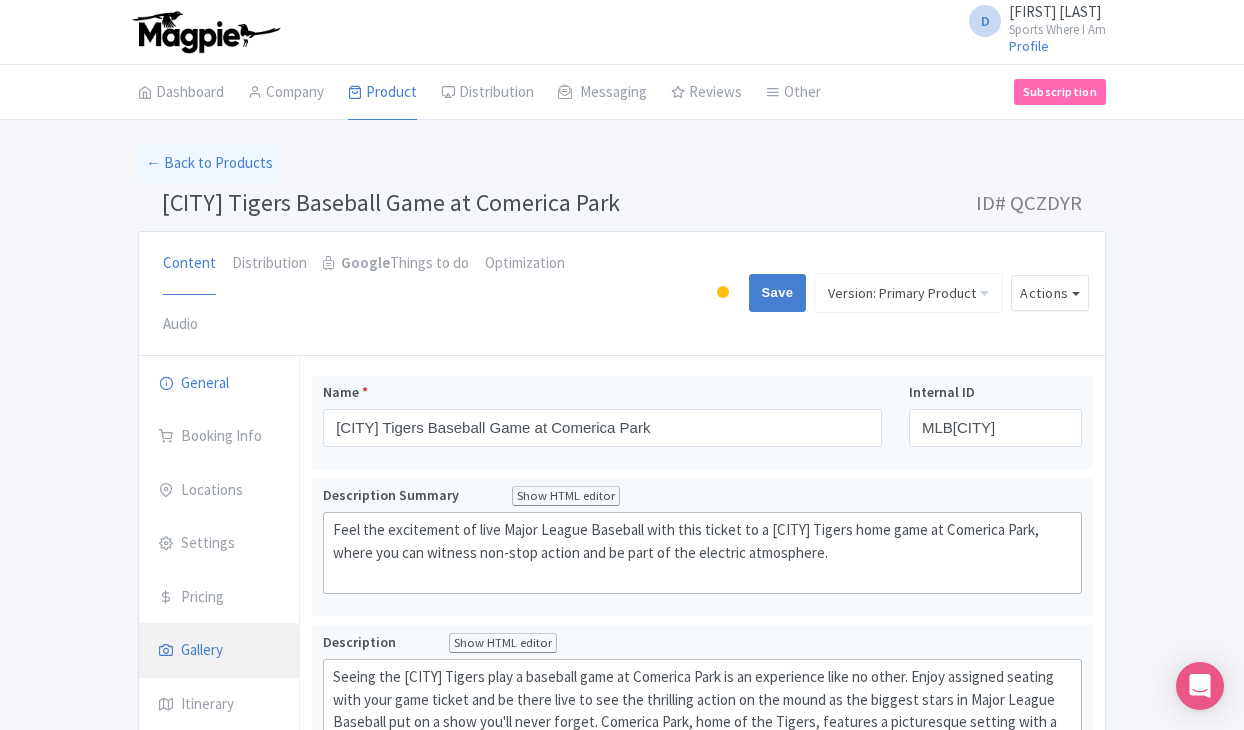 click on "Gallery" at bounding box center [219, 651] 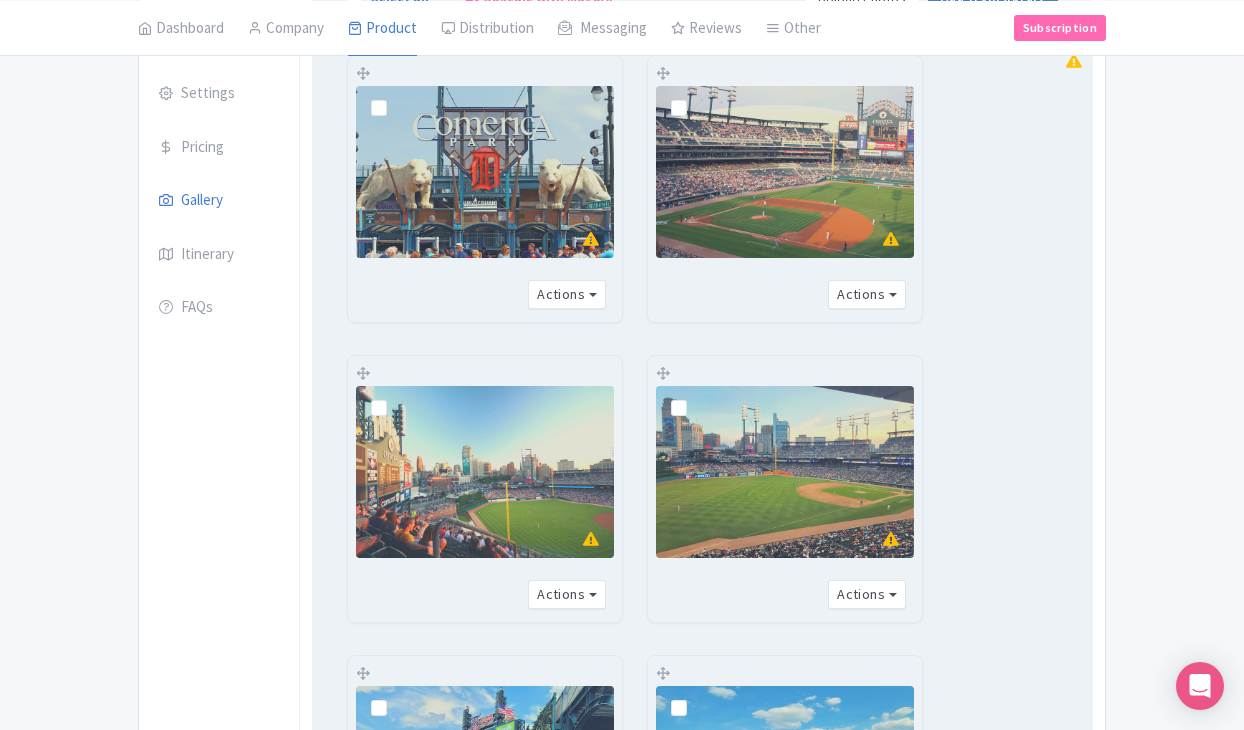 scroll, scrollTop: 473, scrollLeft: 0, axis: vertical 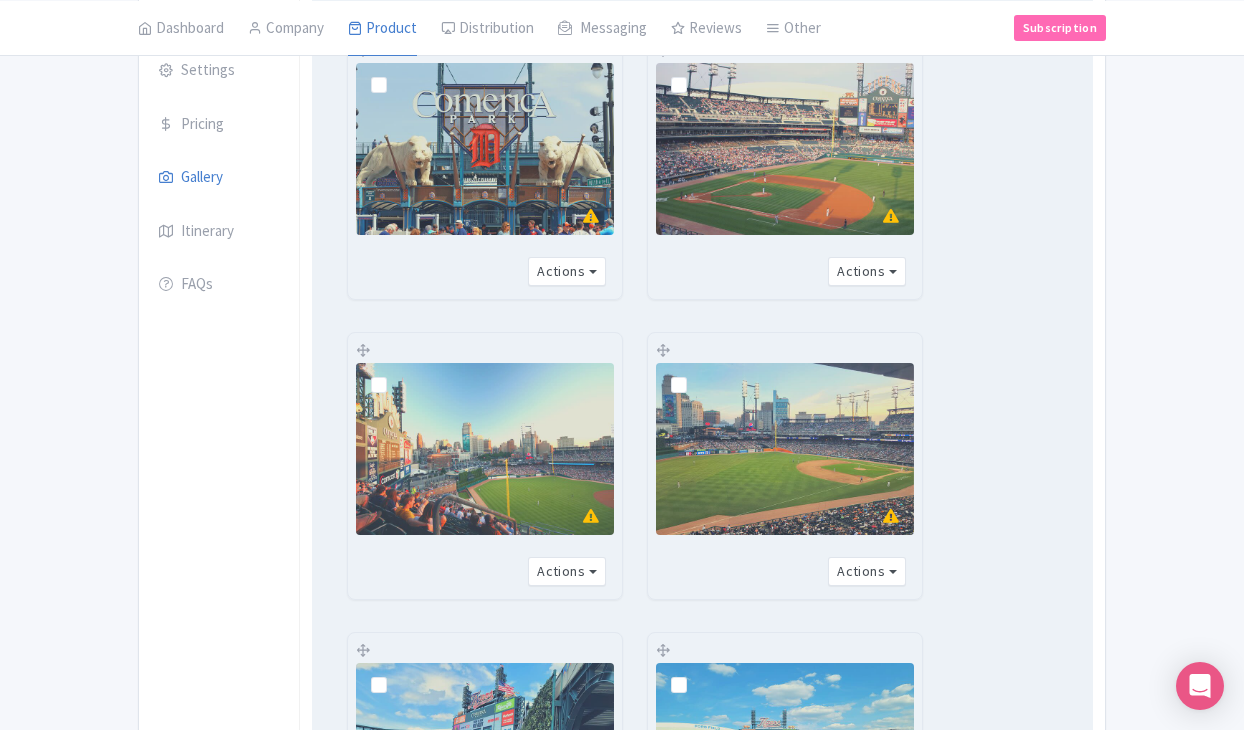 click at bounding box center (695, 374) 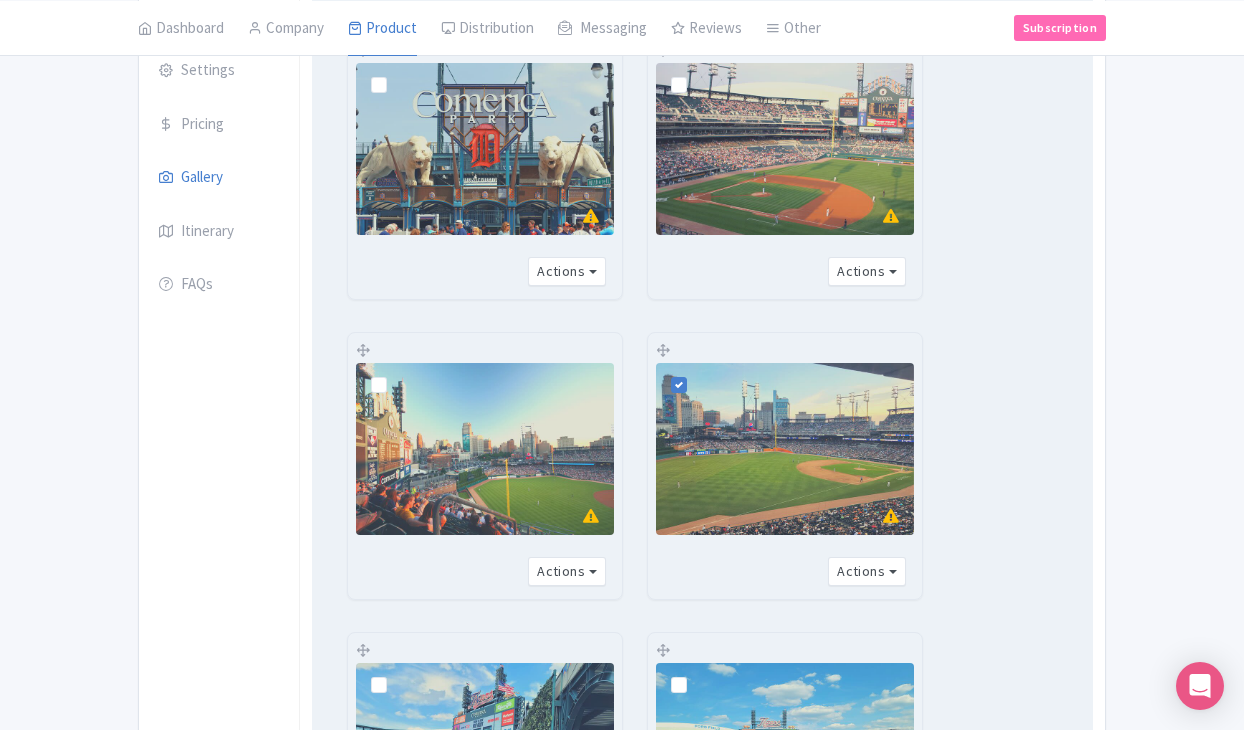 click at bounding box center [395, 374] 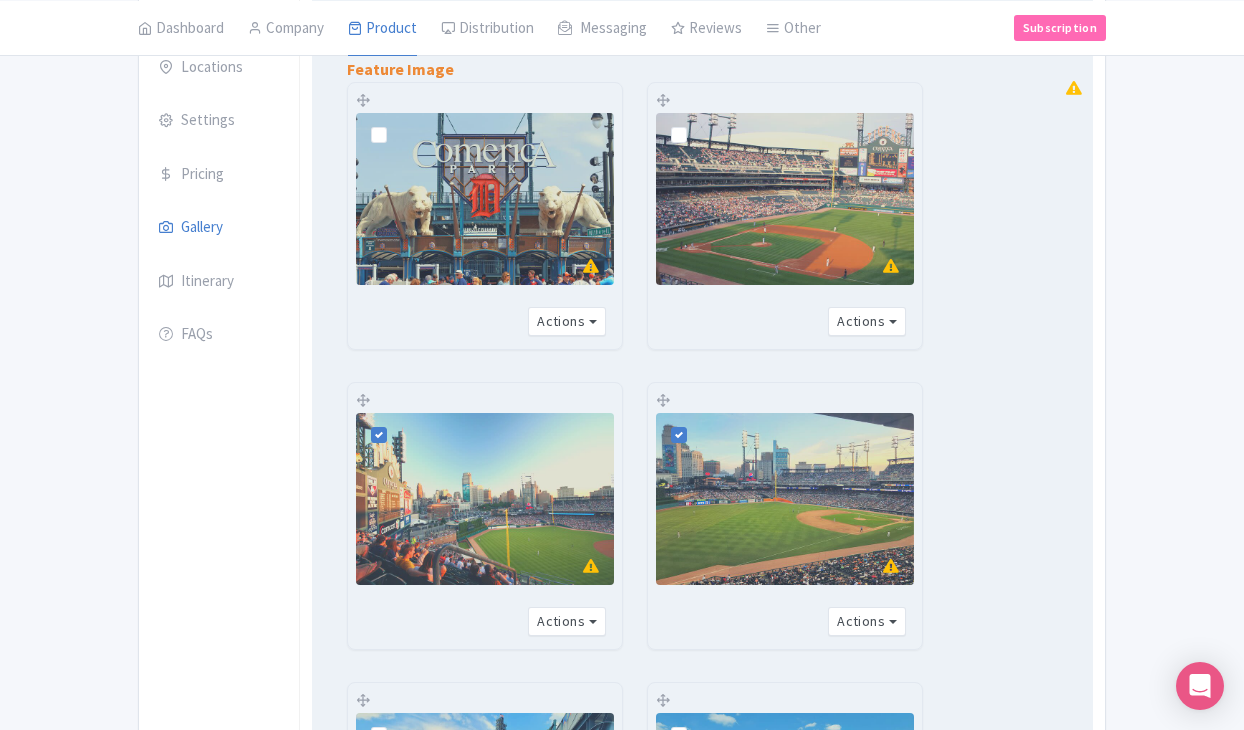 scroll, scrollTop: 415, scrollLeft: 0, axis: vertical 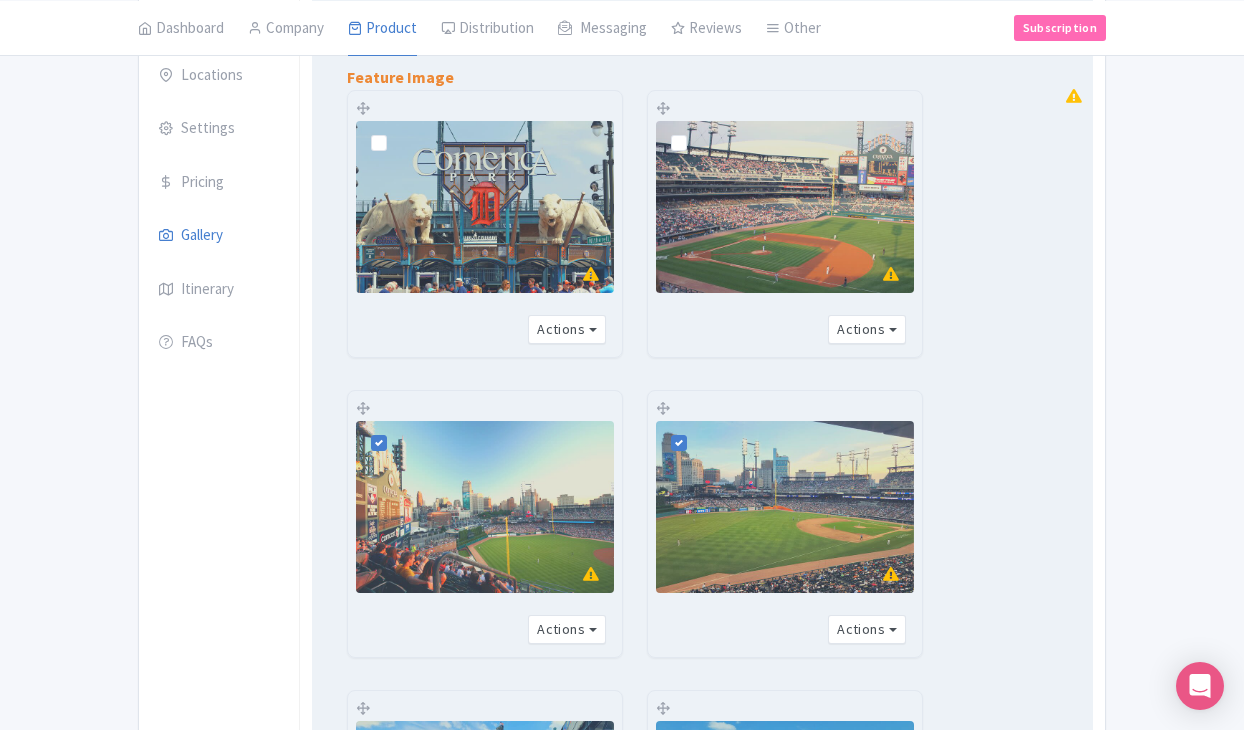 click at bounding box center [695, 132] 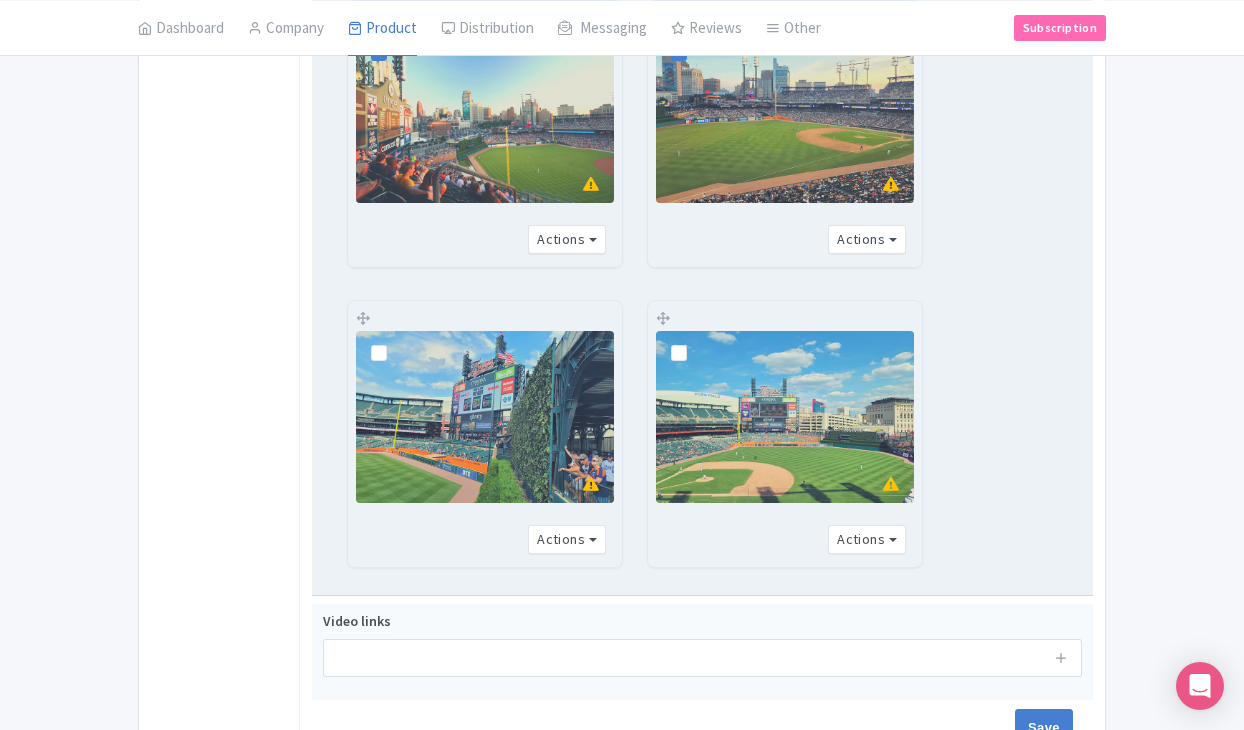 scroll, scrollTop: 807, scrollLeft: 0, axis: vertical 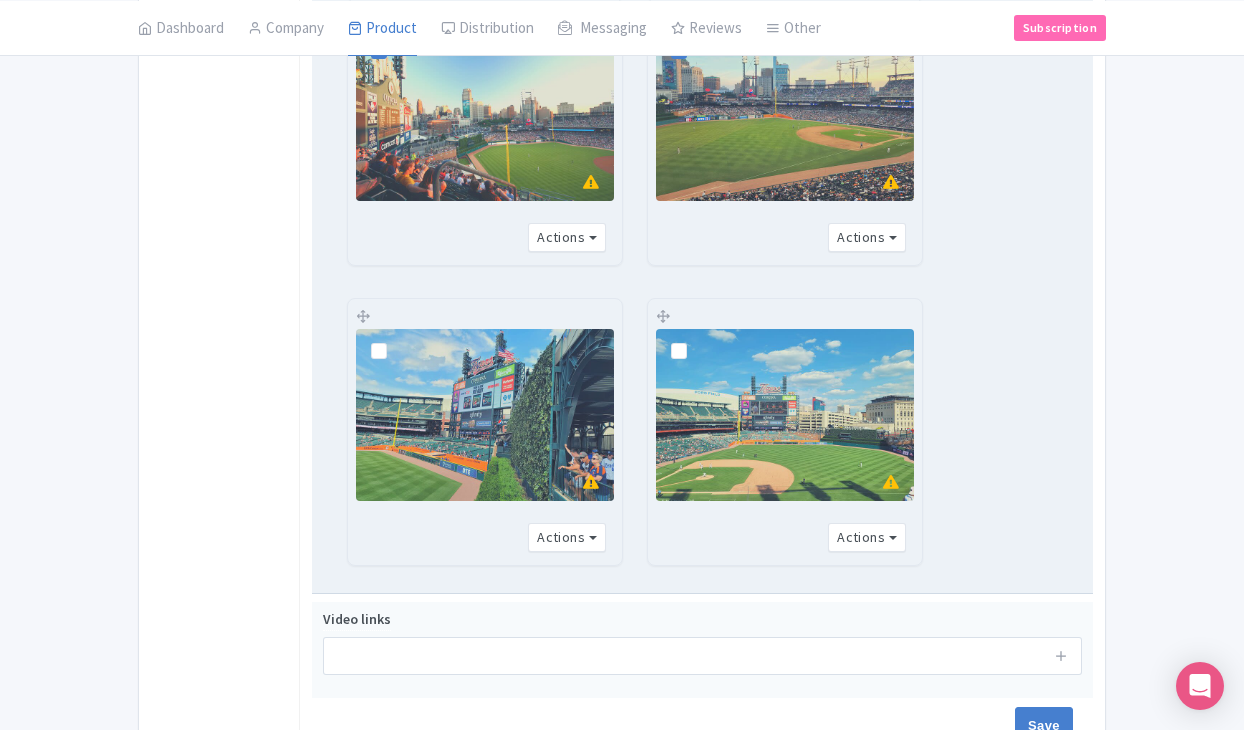 click at bounding box center [395, 340] 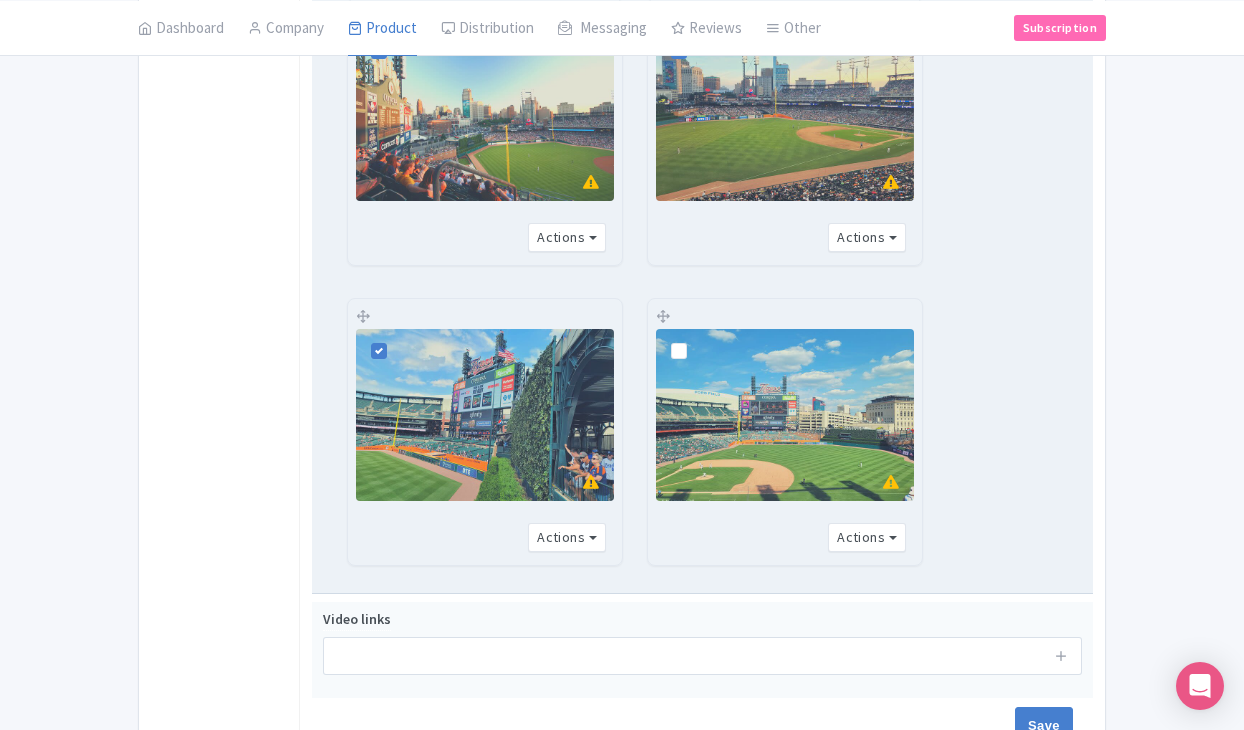 click at bounding box center (695, 340) 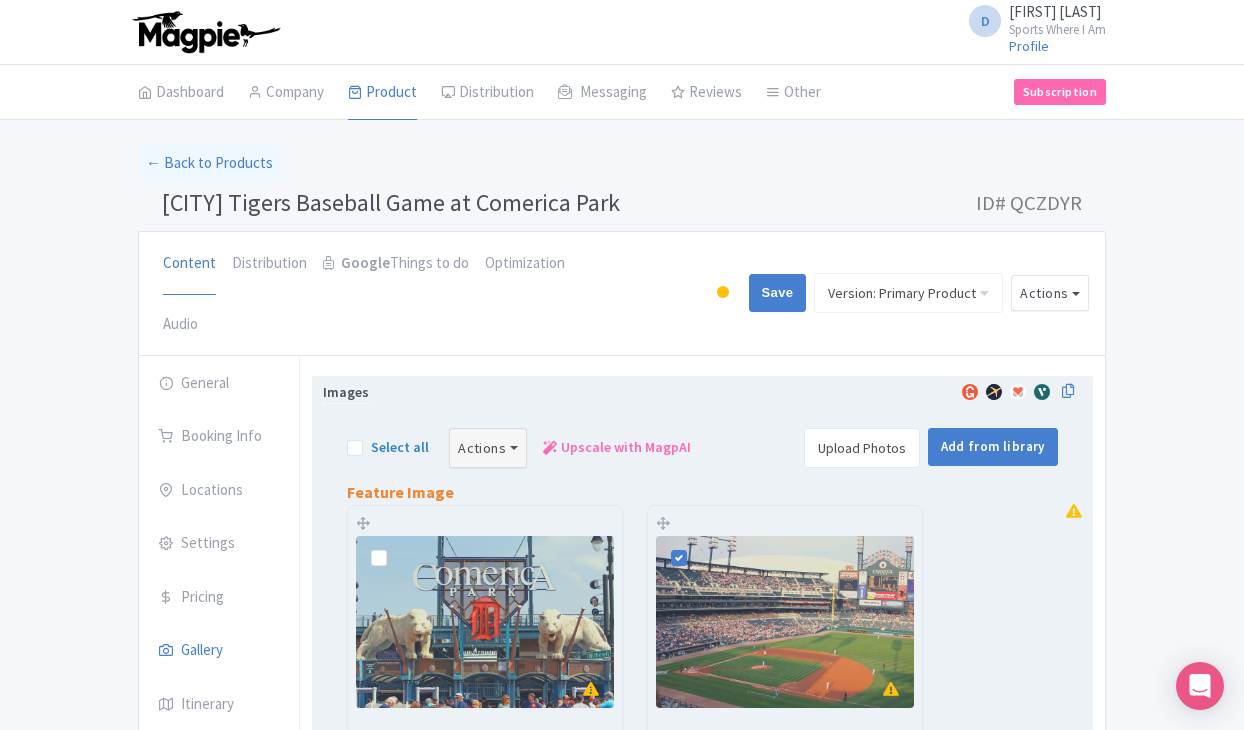 scroll, scrollTop: 0, scrollLeft: 0, axis: both 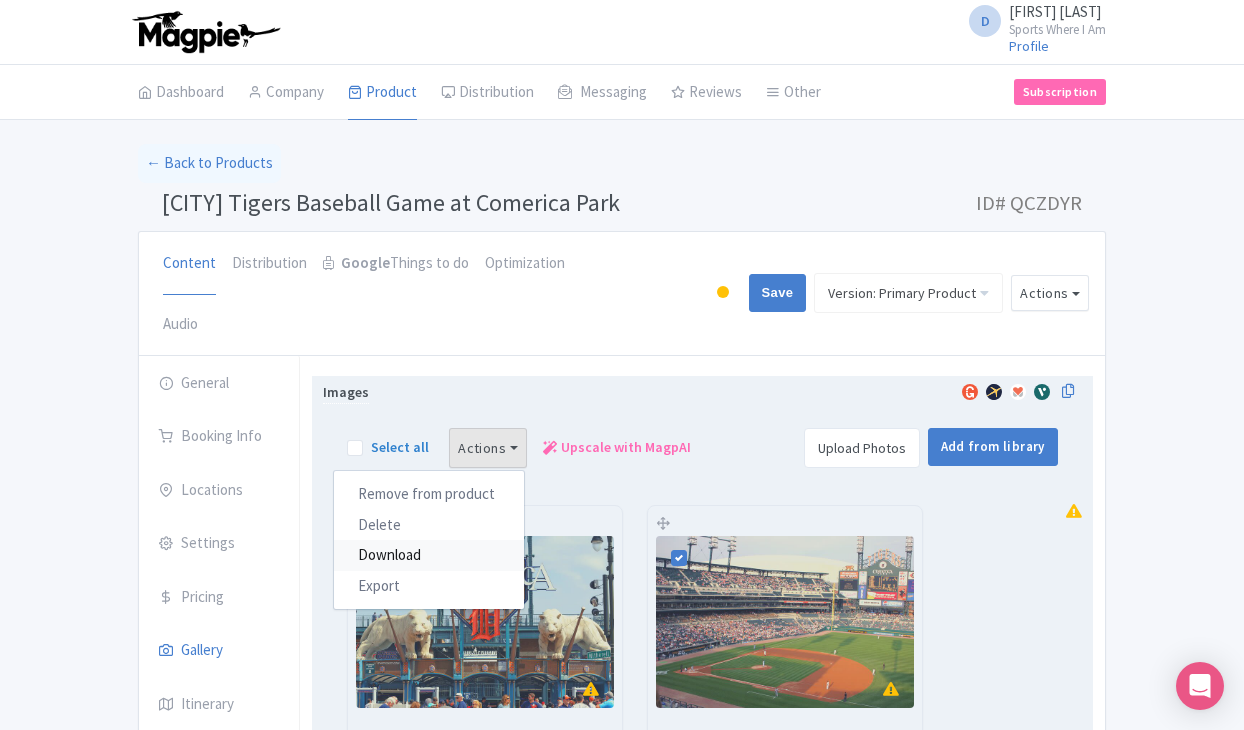 click on "Download" at bounding box center [429, 555] 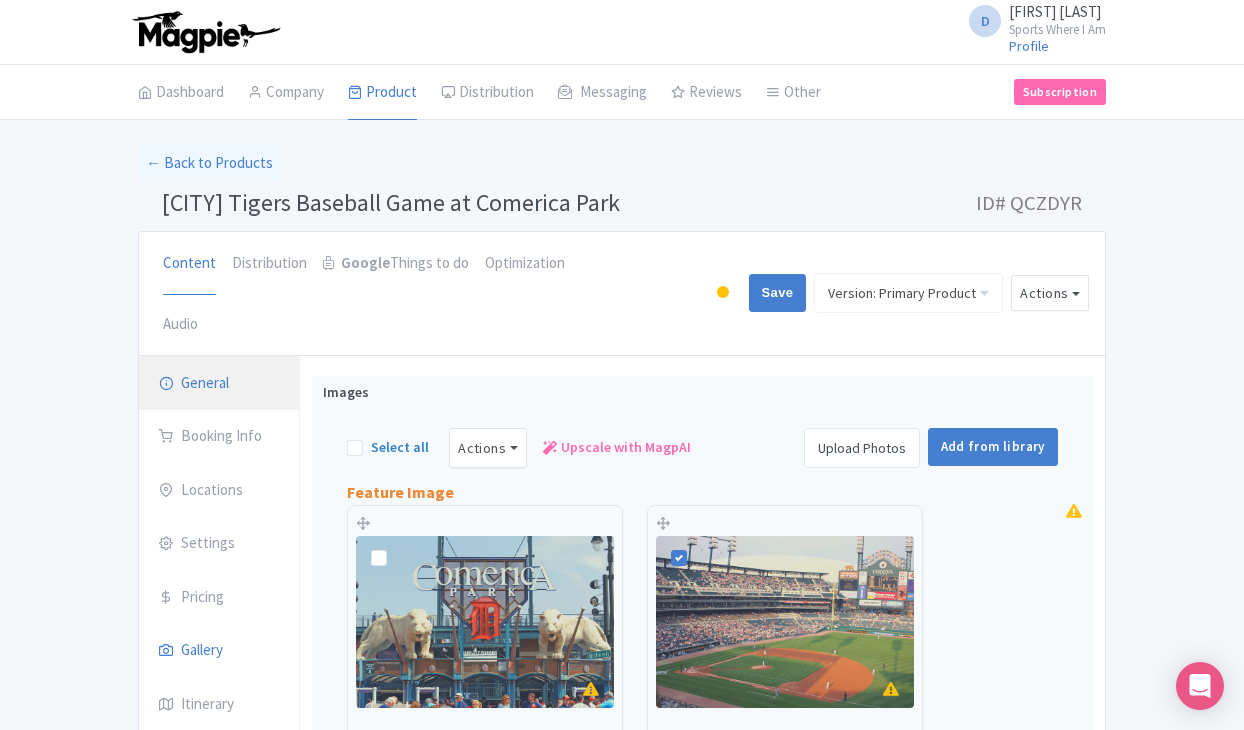 click on "General" at bounding box center (219, 384) 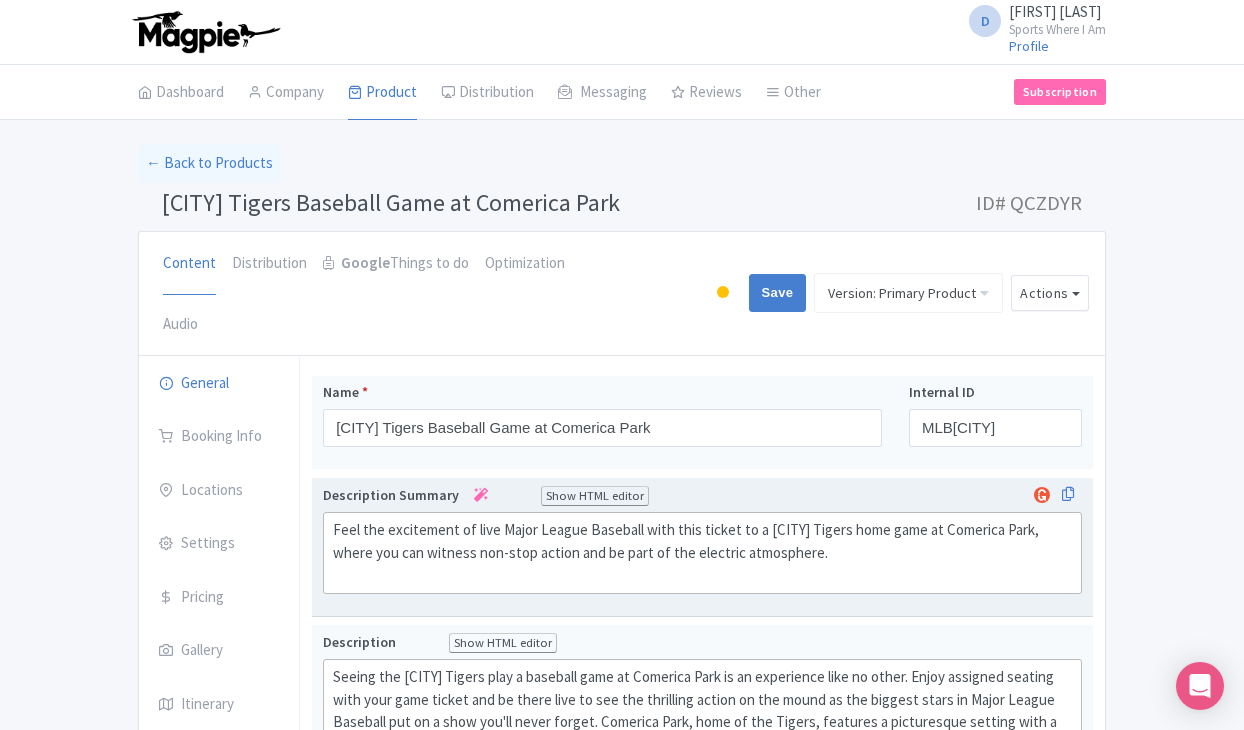 click on "Feel the excitement of live Major League Baseball with this ticket to a Detroit Tigers home game at Comerica Park, where you can witness non-stop action and be part of the electric atmosphere." 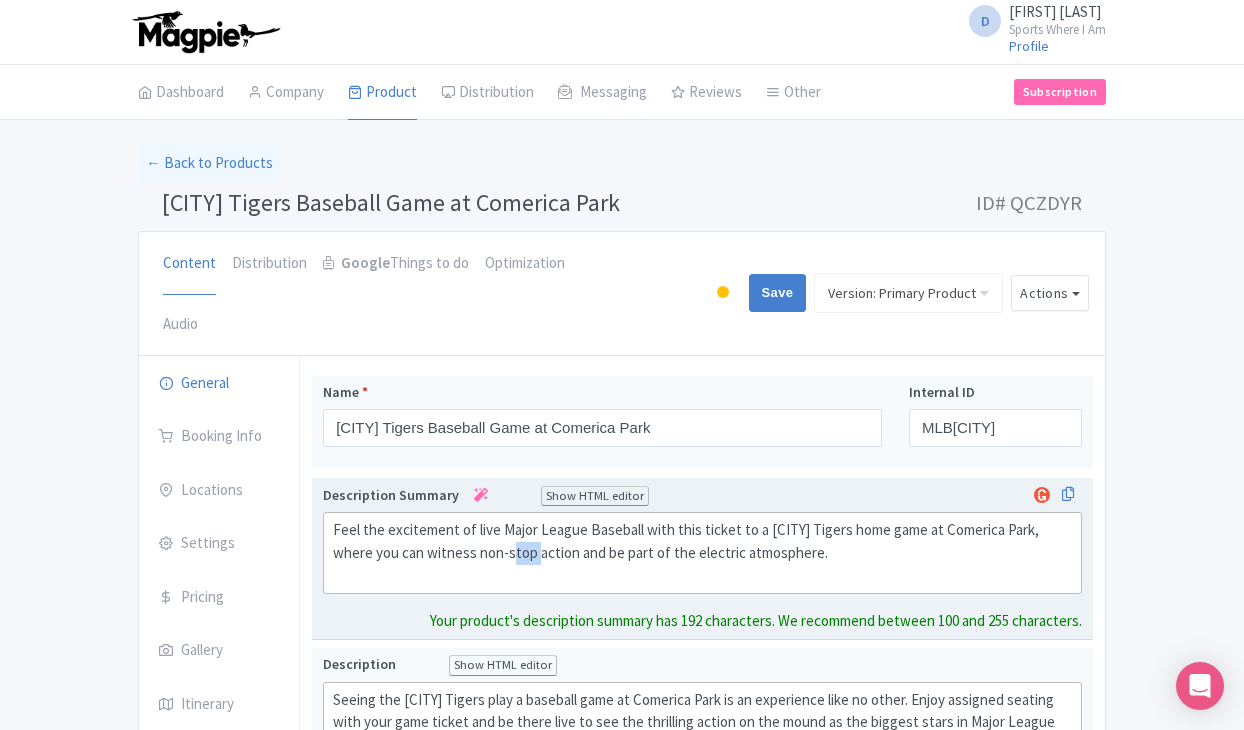 click on "Feel the excitement of live Major League Baseball with this ticket to a Detroit Tigers home game at Comerica Park, where you can witness non-stop action and be part of the electric atmosphere." 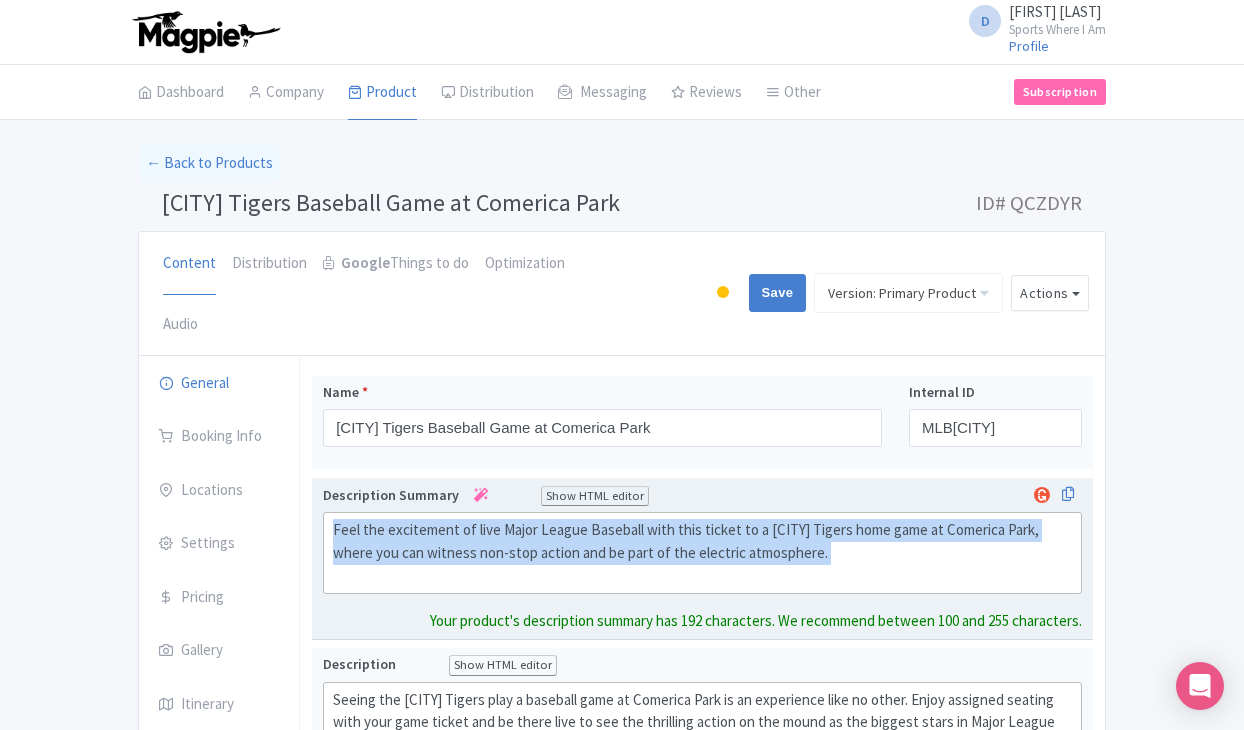 click on "Feel the excitement of live Major League Baseball with this ticket to a Detroit Tigers home game at Comerica Park, where you can witness non-stop action and be part of the electric atmosphere." 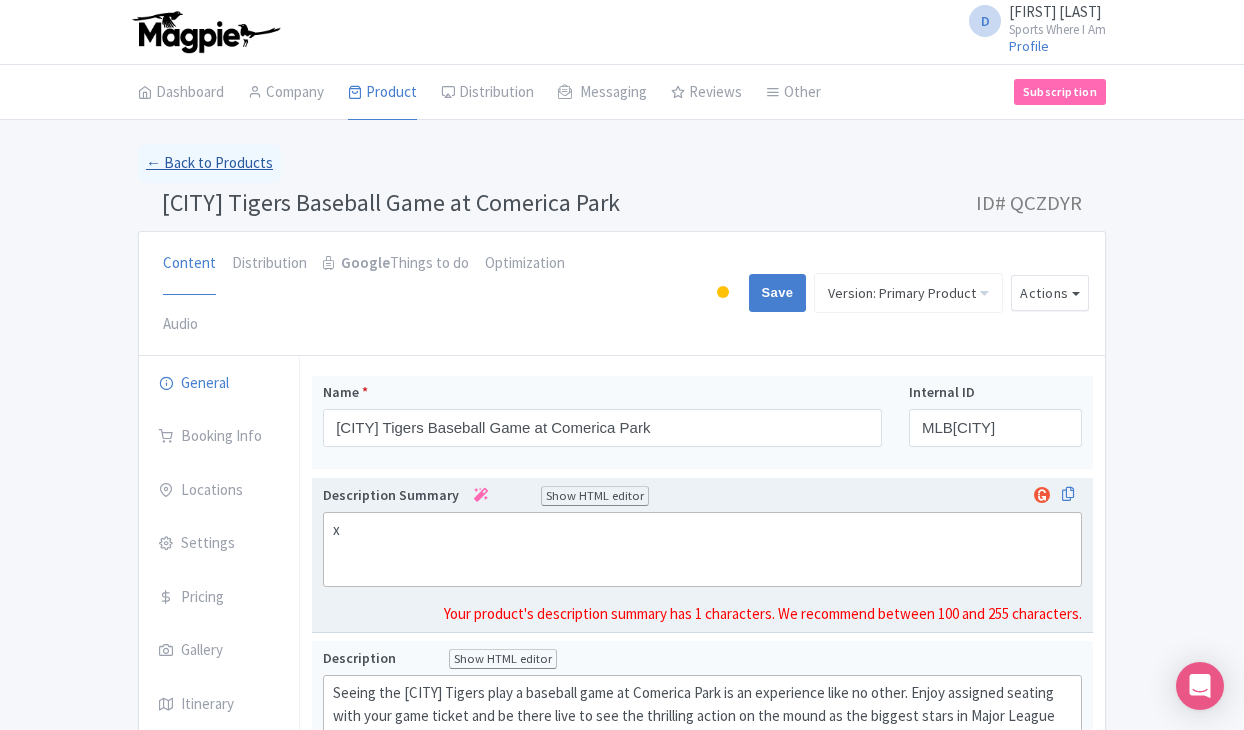 click on "← Back to Products" at bounding box center (209, 163) 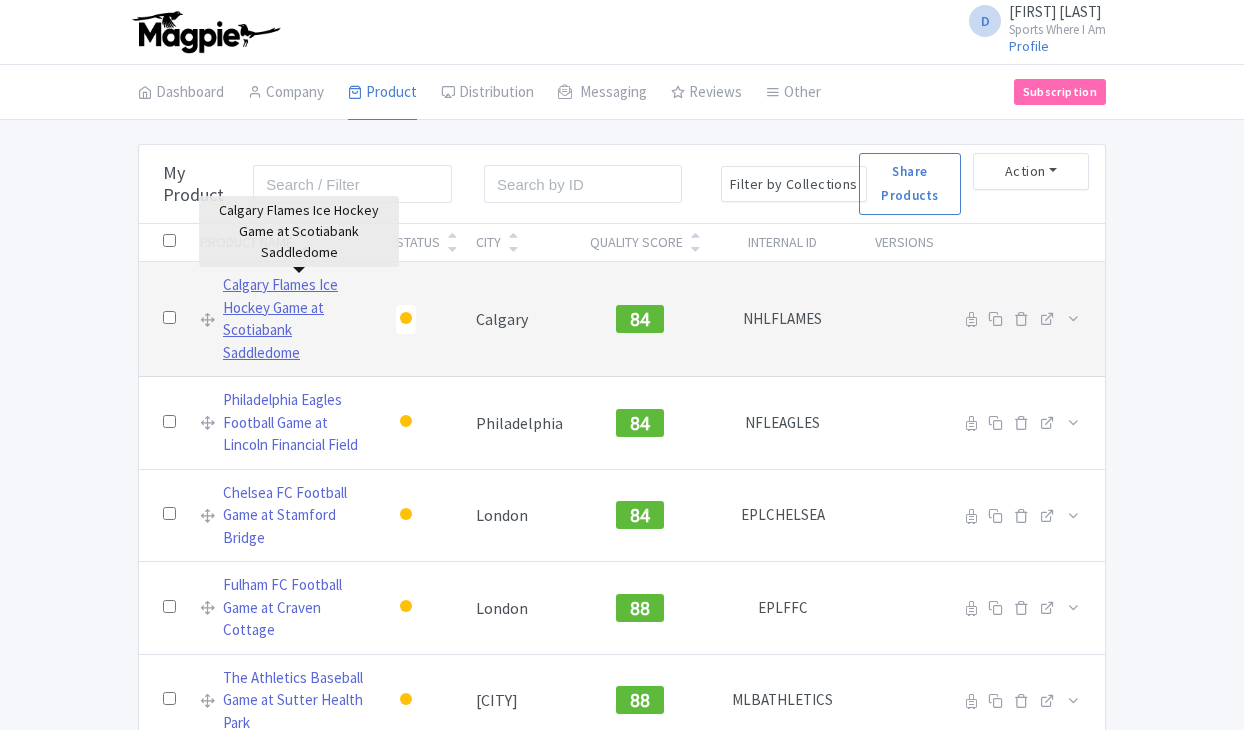 scroll, scrollTop: 0, scrollLeft: 0, axis: both 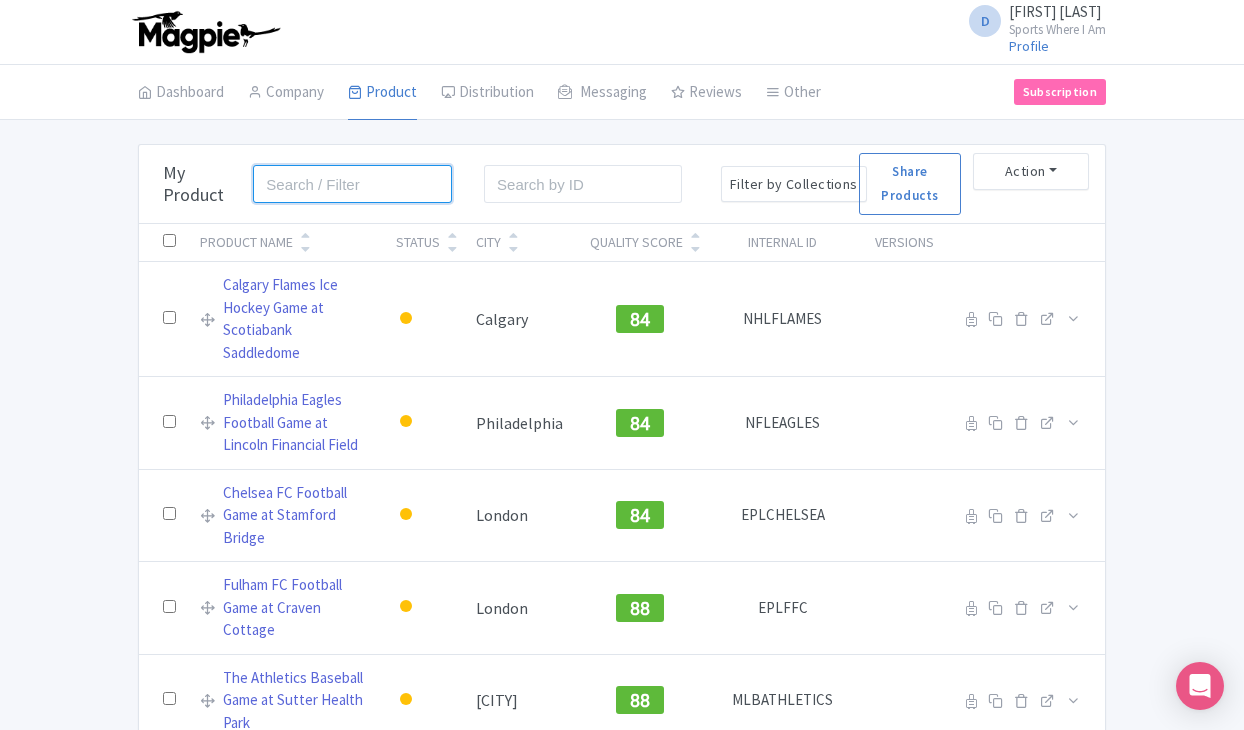 click at bounding box center (352, 184) 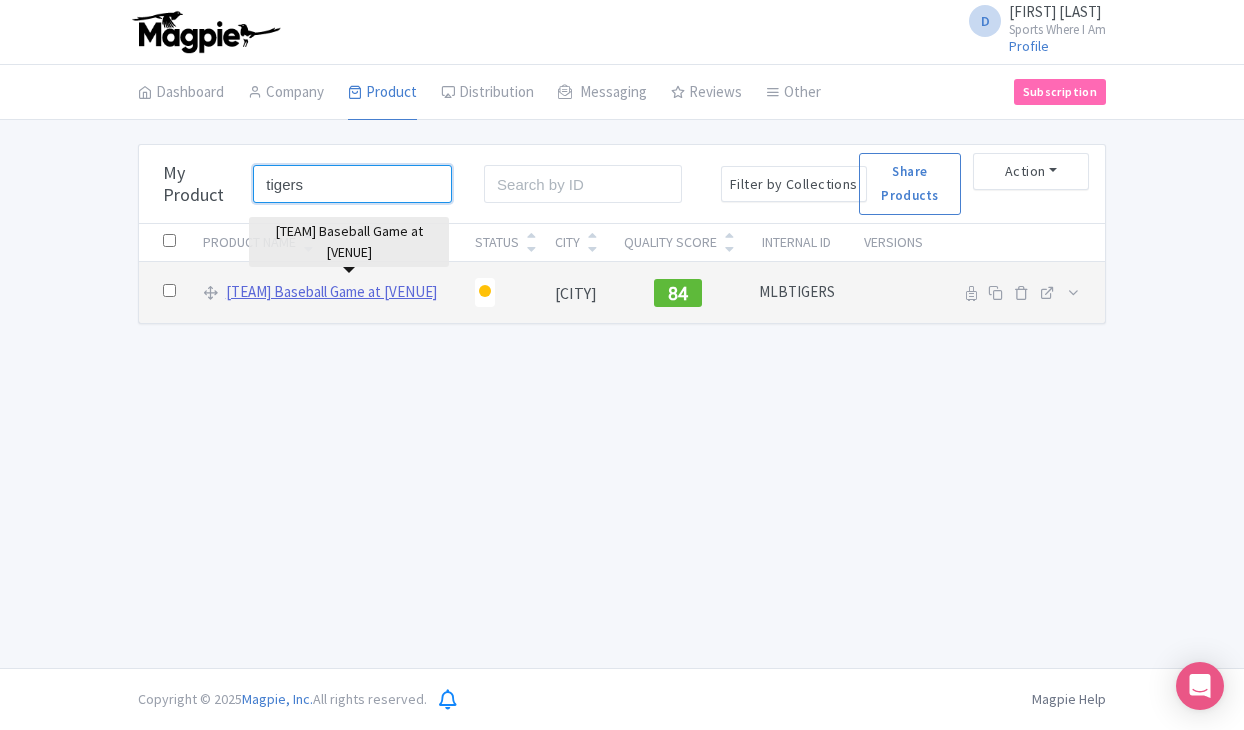 type on "tigers" 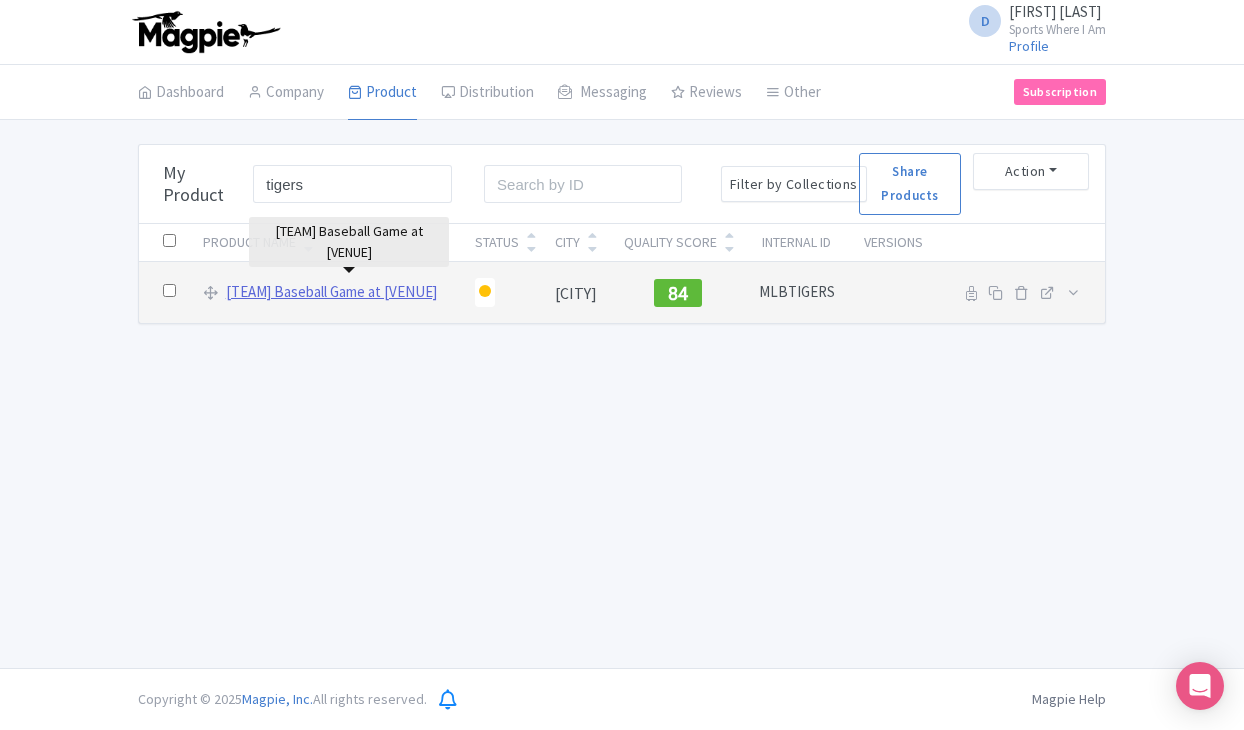 click on "[CITY] Tigers Baseball Game at Comerica Park" at bounding box center (331, 292) 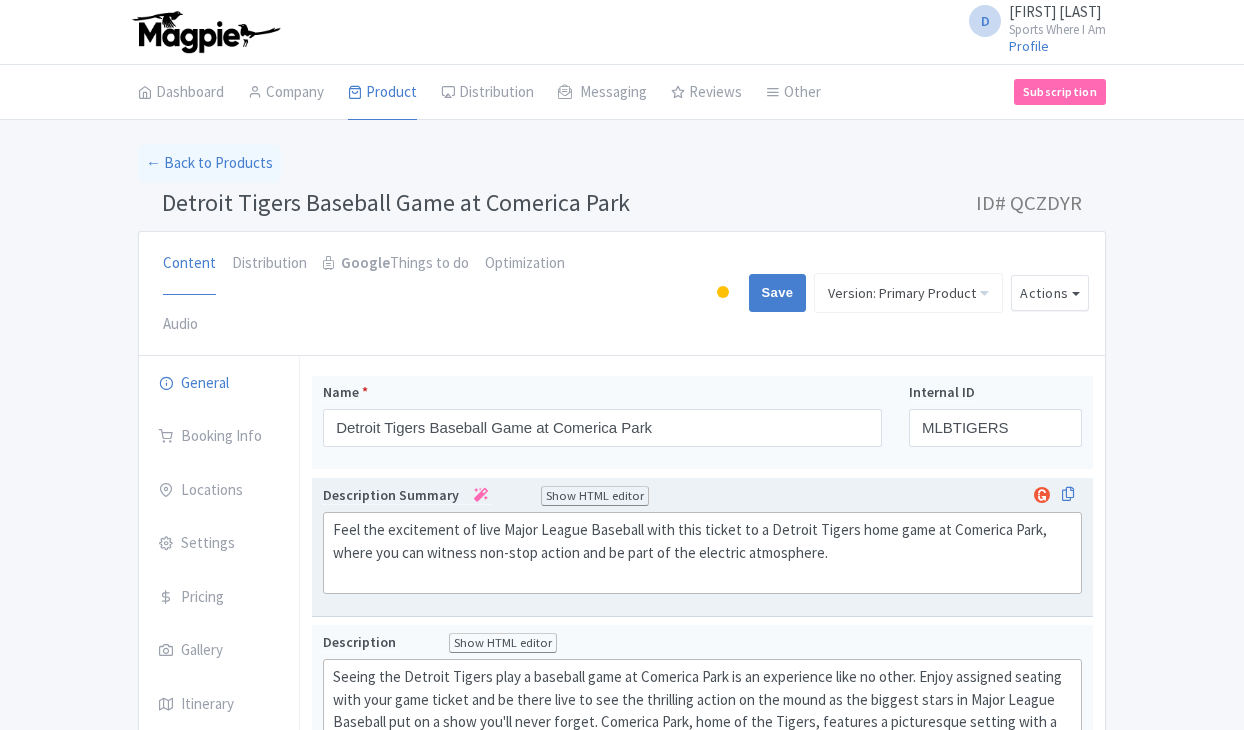 scroll, scrollTop: 18, scrollLeft: 0, axis: vertical 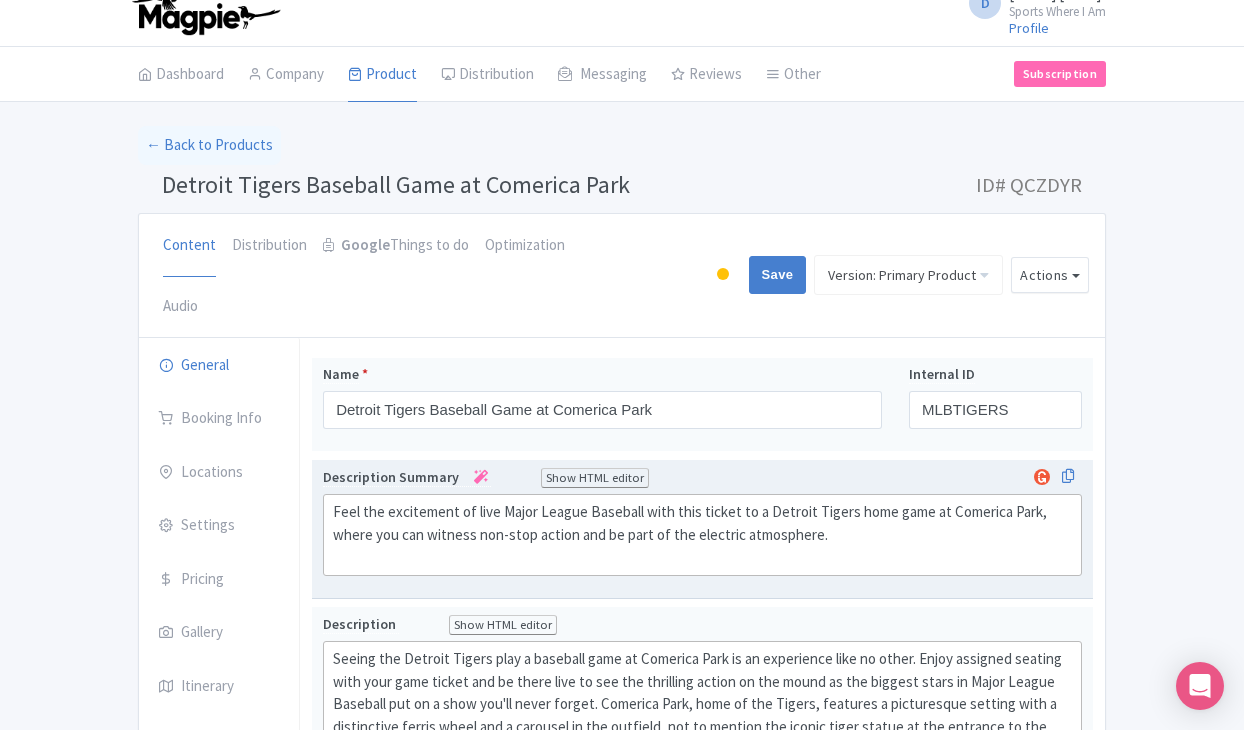 click on "Feel the excitement of live Major League Baseball with this ticket to a Detroit Tigers home game at Comerica Park, where you can witness non-stop action and be part of the electric atmosphere." 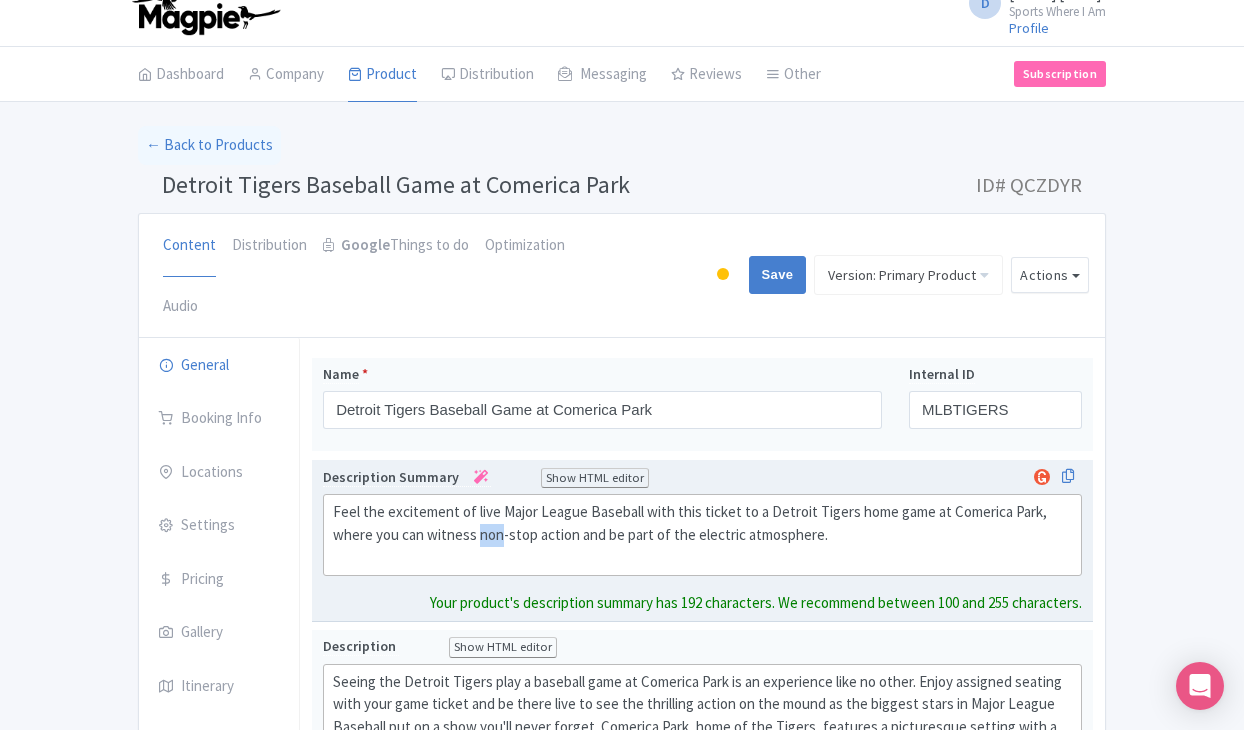 click on "Feel the excitement of live Major League Baseball with this ticket to a Detroit Tigers home game at Comerica Park, where you can witness non-stop action and be part of the electric atmosphere." 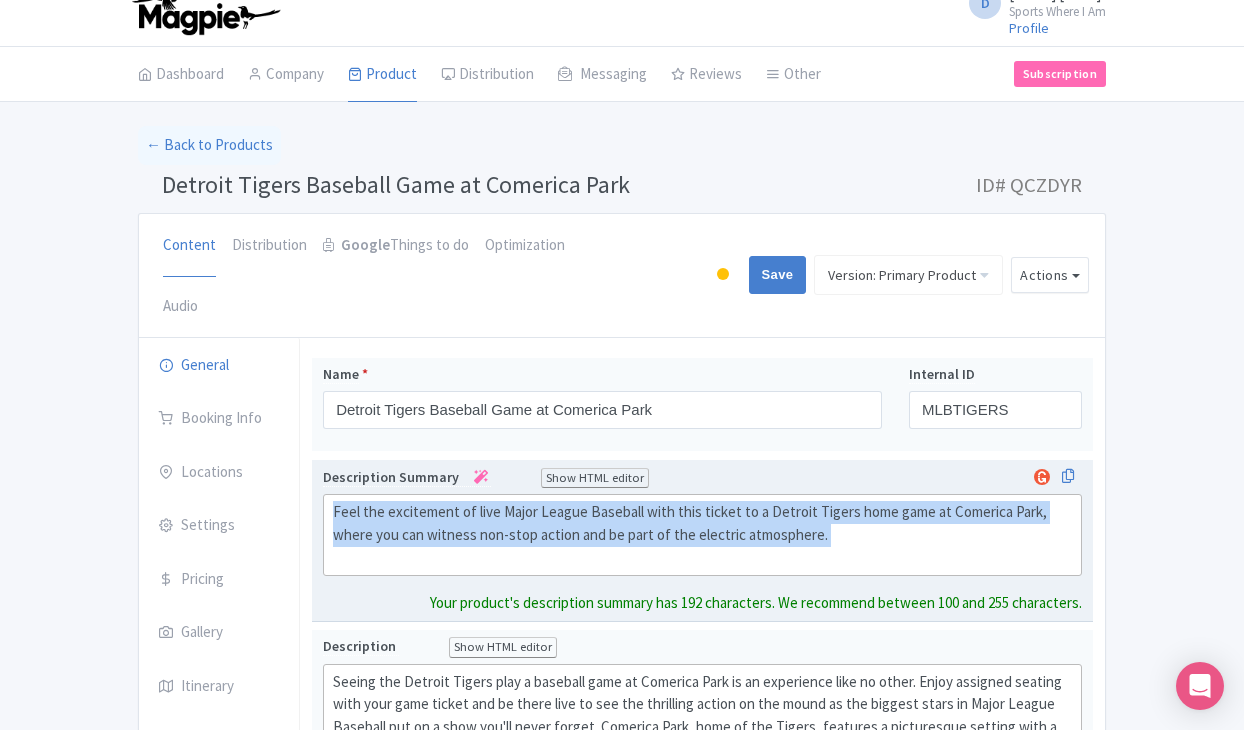 click on "Feel the excitement of live Major League Baseball with this ticket to a Detroit Tigers home game at Comerica Park, where you can witness non-stop action and be part of the electric atmosphere." 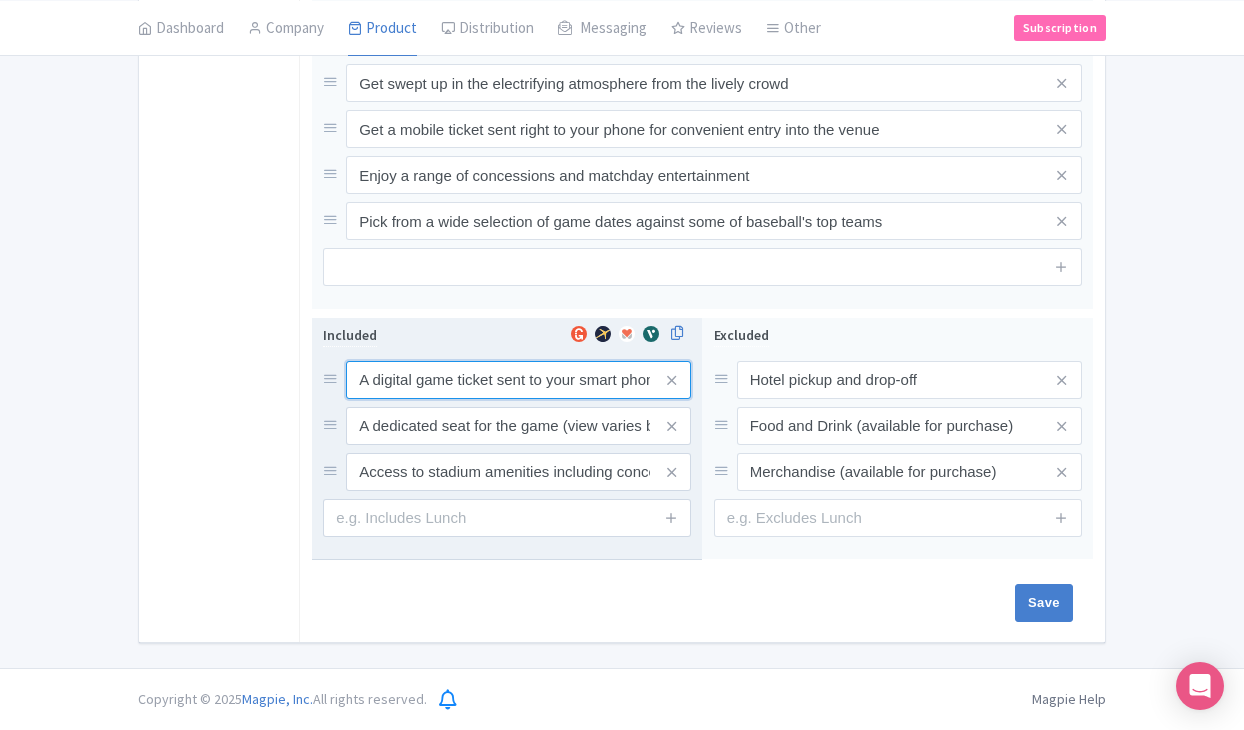 click on "A digital game ticket sent to your smart phone" at bounding box center [518, 380] 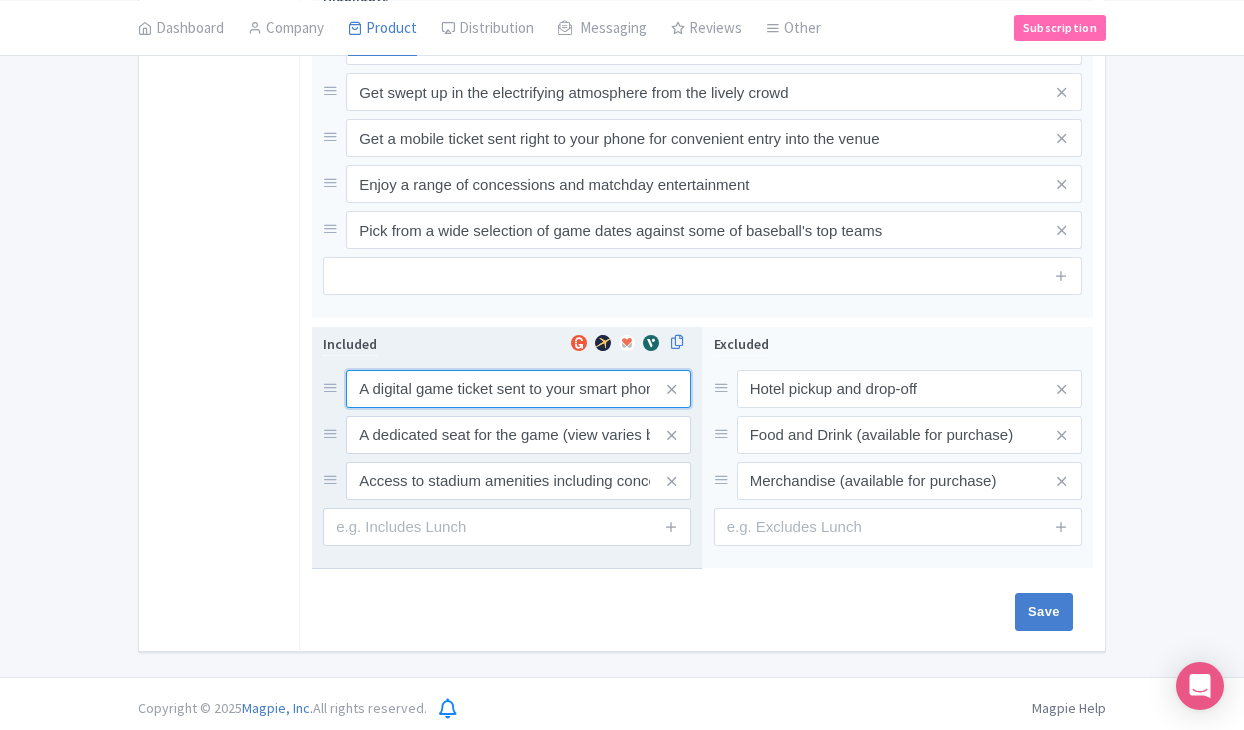 click on "A digital game ticket sent to your smart phone" at bounding box center (518, 389) 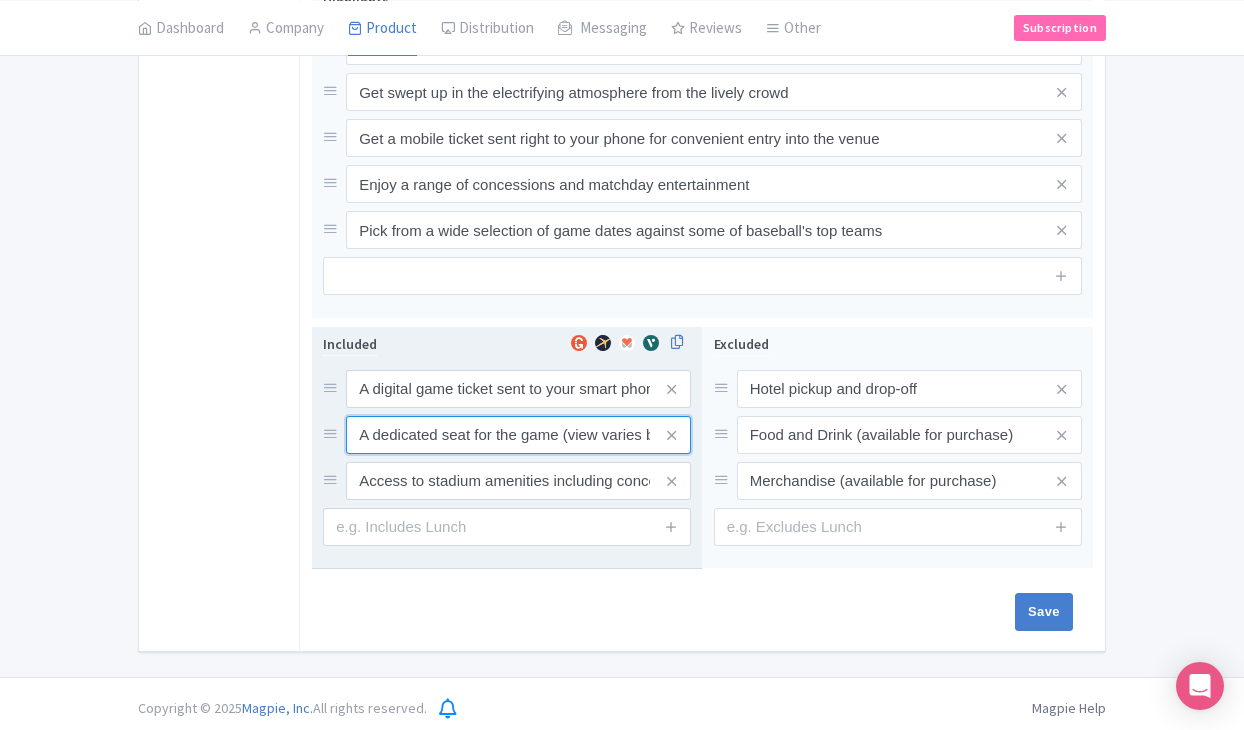 click on "A dedicated seat for the game (view varies by seat category)" at bounding box center [518, 389] 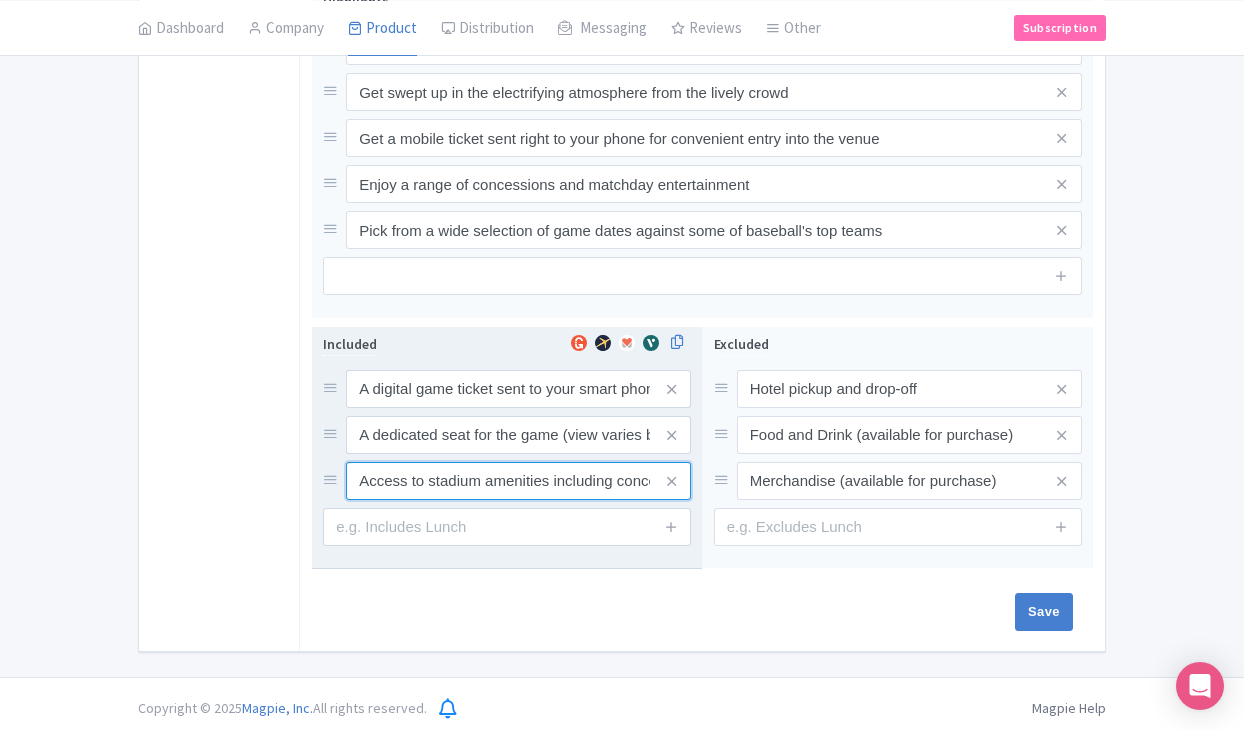 click on "Access to stadium amenities including concessions and matchday activations" at bounding box center [518, 389] 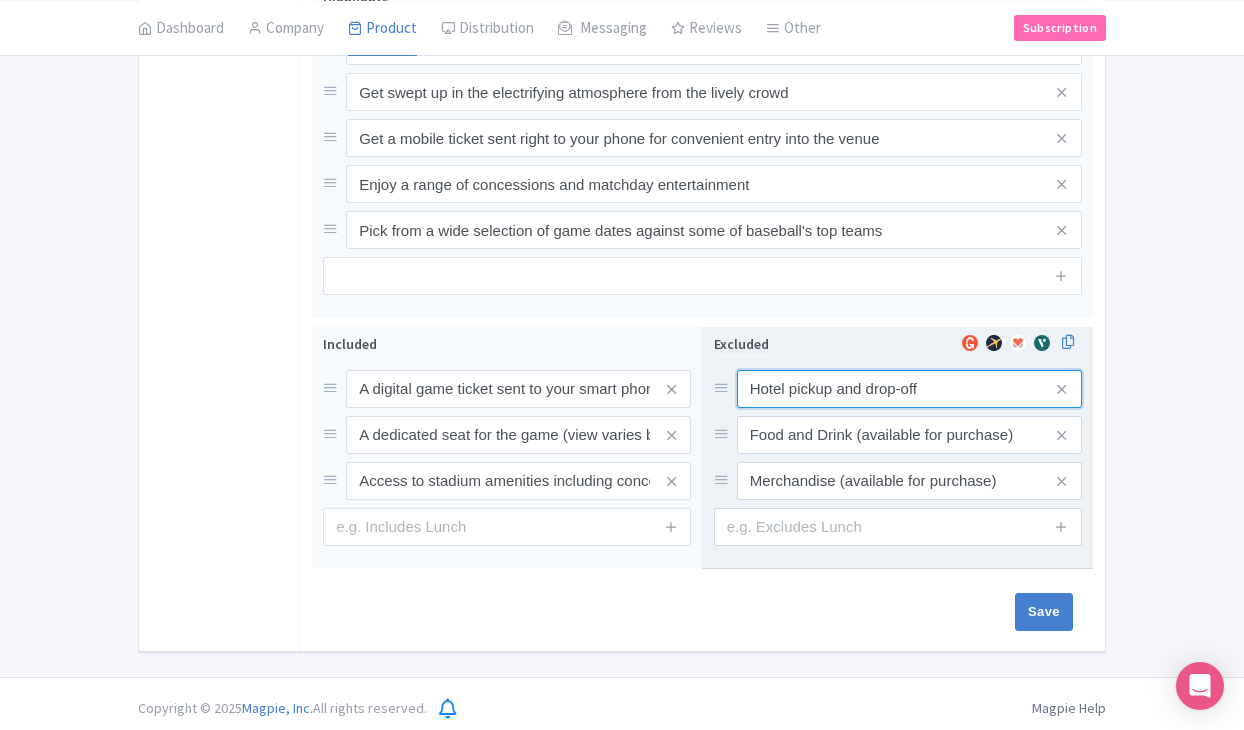 click on "Hotel pickup and drop-off" at bounding box center (909, 389) 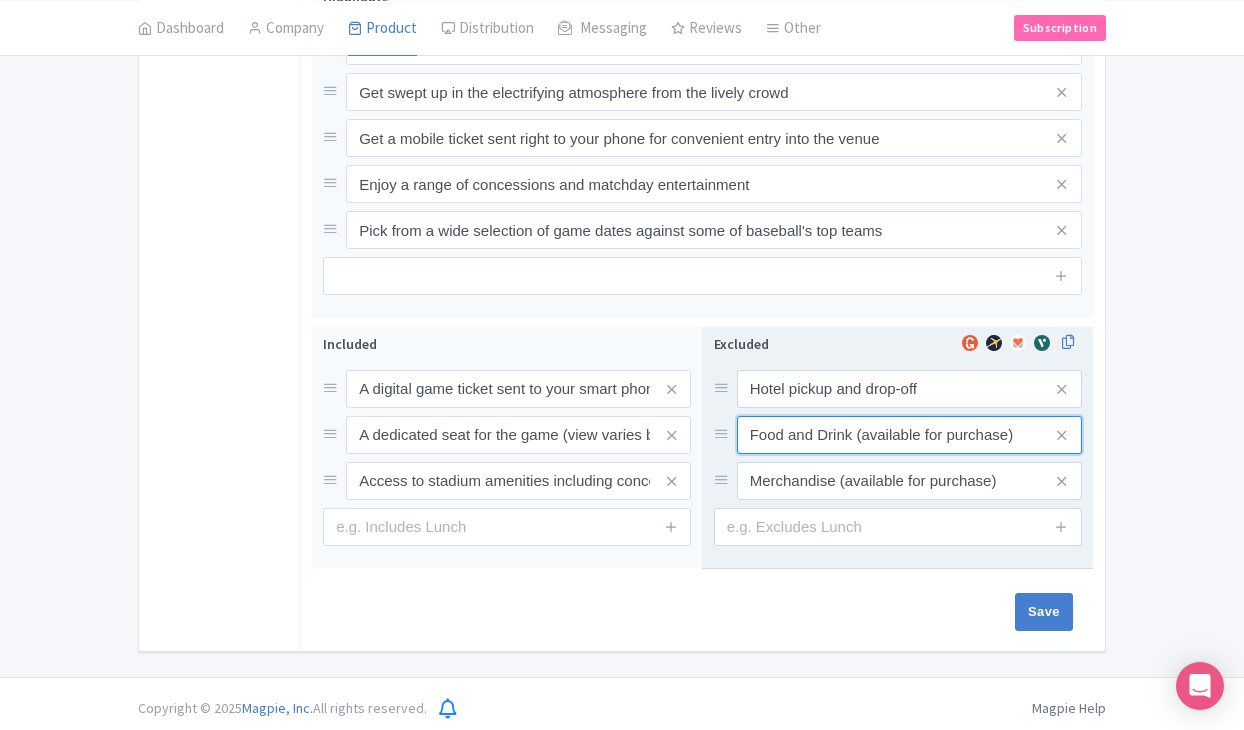click on "Food and Drink (available for purchase)" at bounding box center (909, 389) 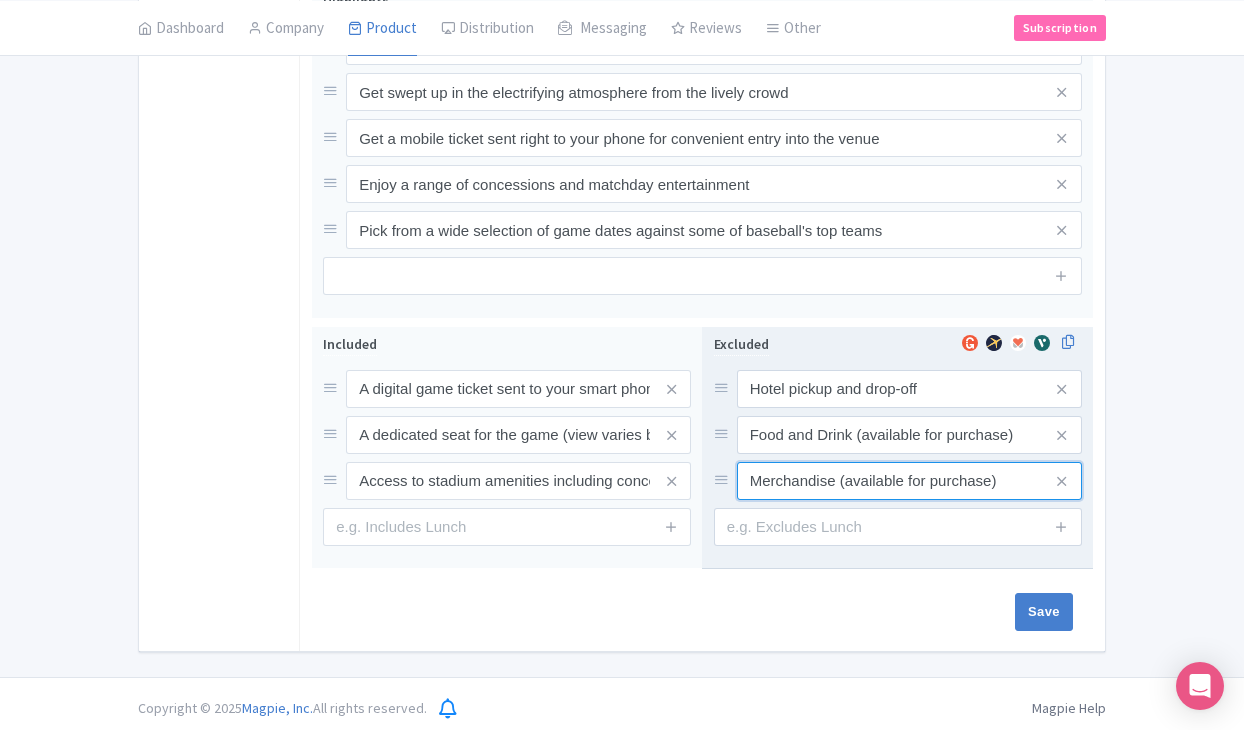 click on "Merchandise (available for purchase)" at bounding box center (909, 389) 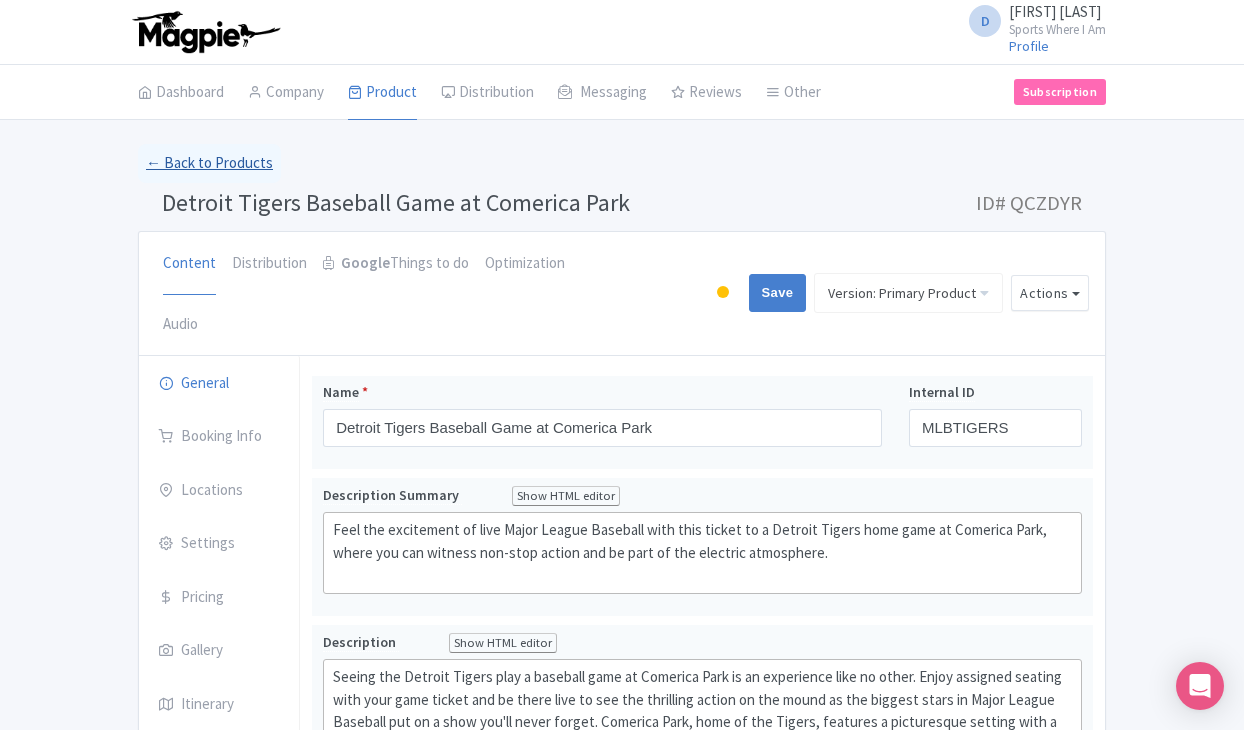 scroll, scrollTop: 0, scrollLeft: 0, axis: both 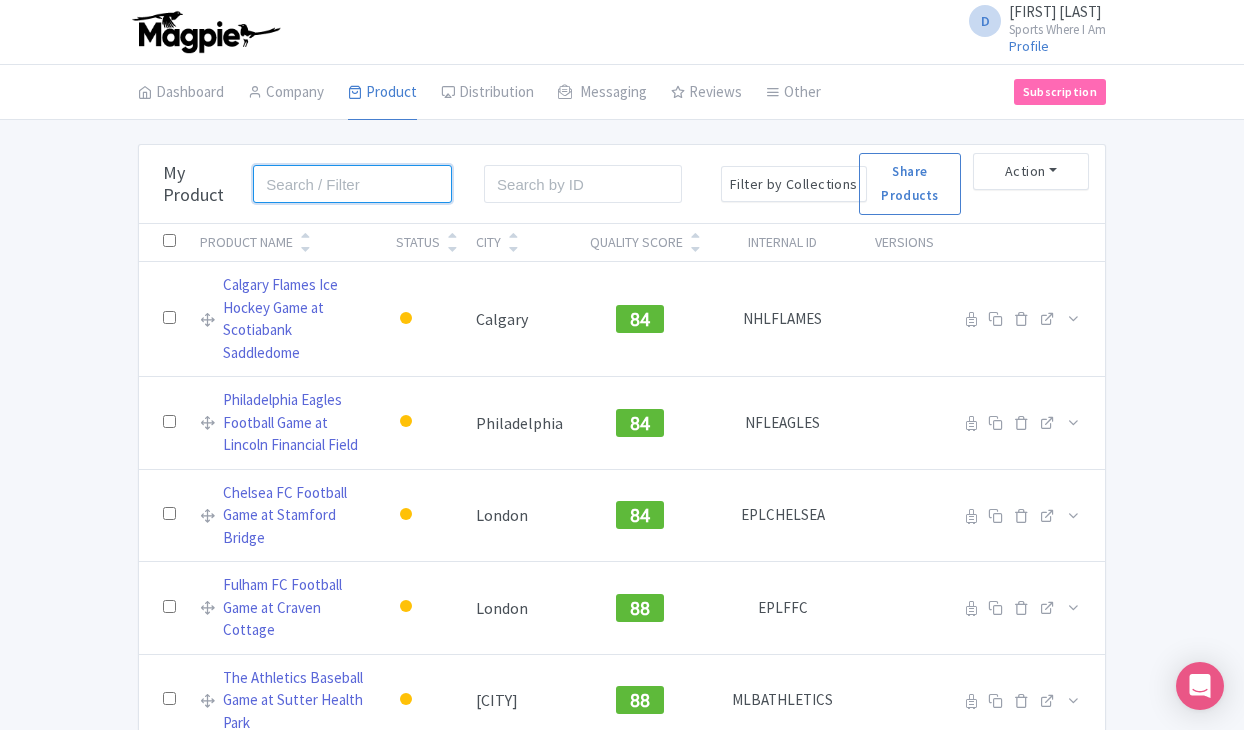 click at bounding box center [352, 184] 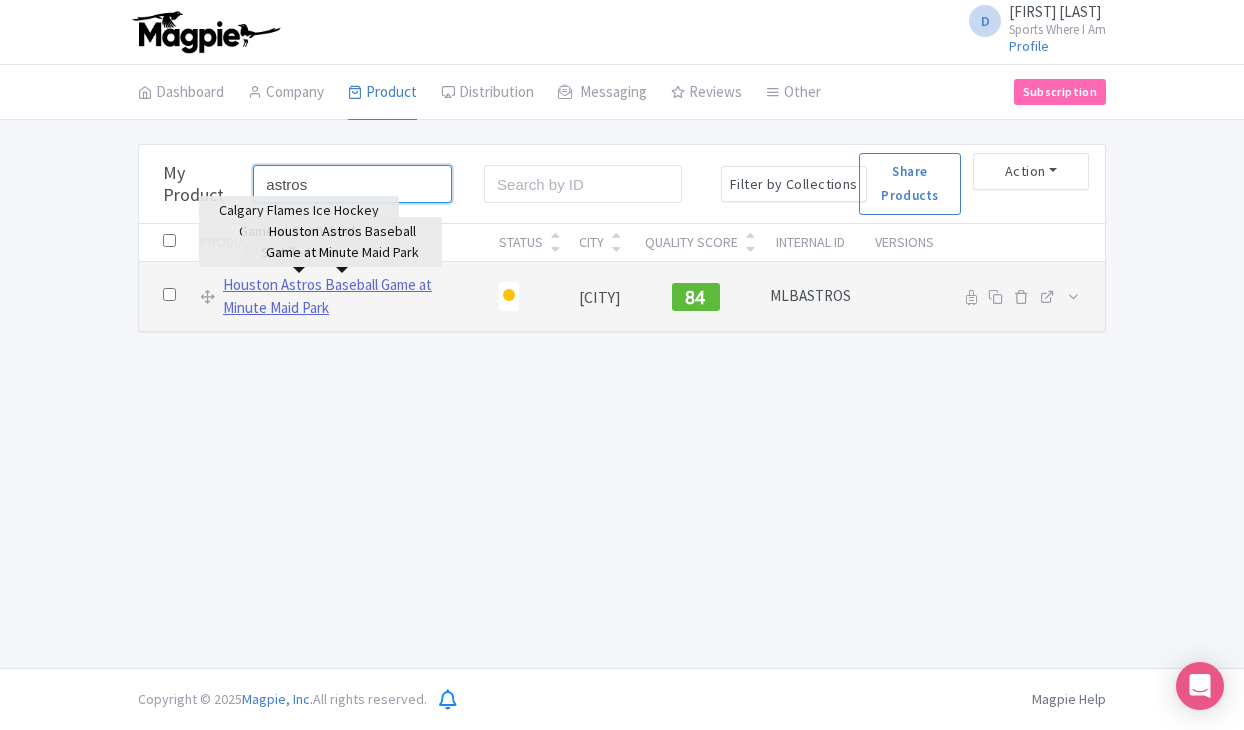type on "astros" 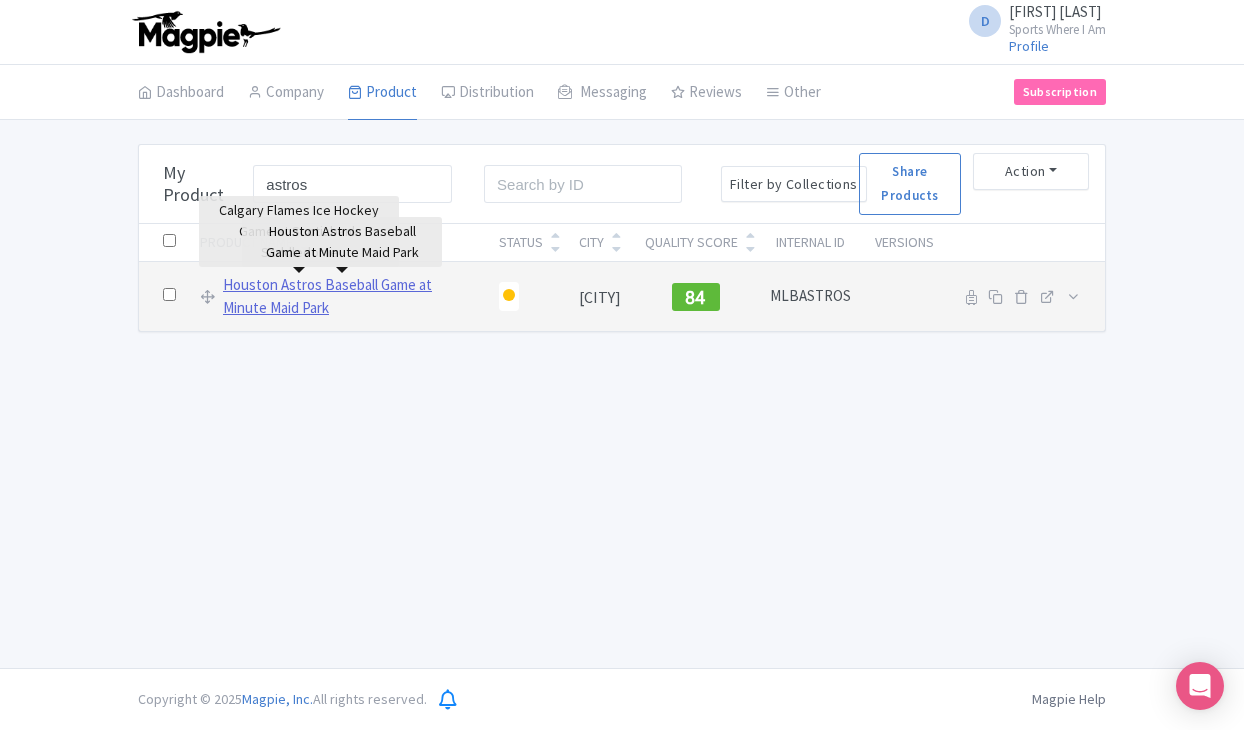 click on "Houston Astros Baseball Game at Minute Maid Park" at bounding box center (349, 296) 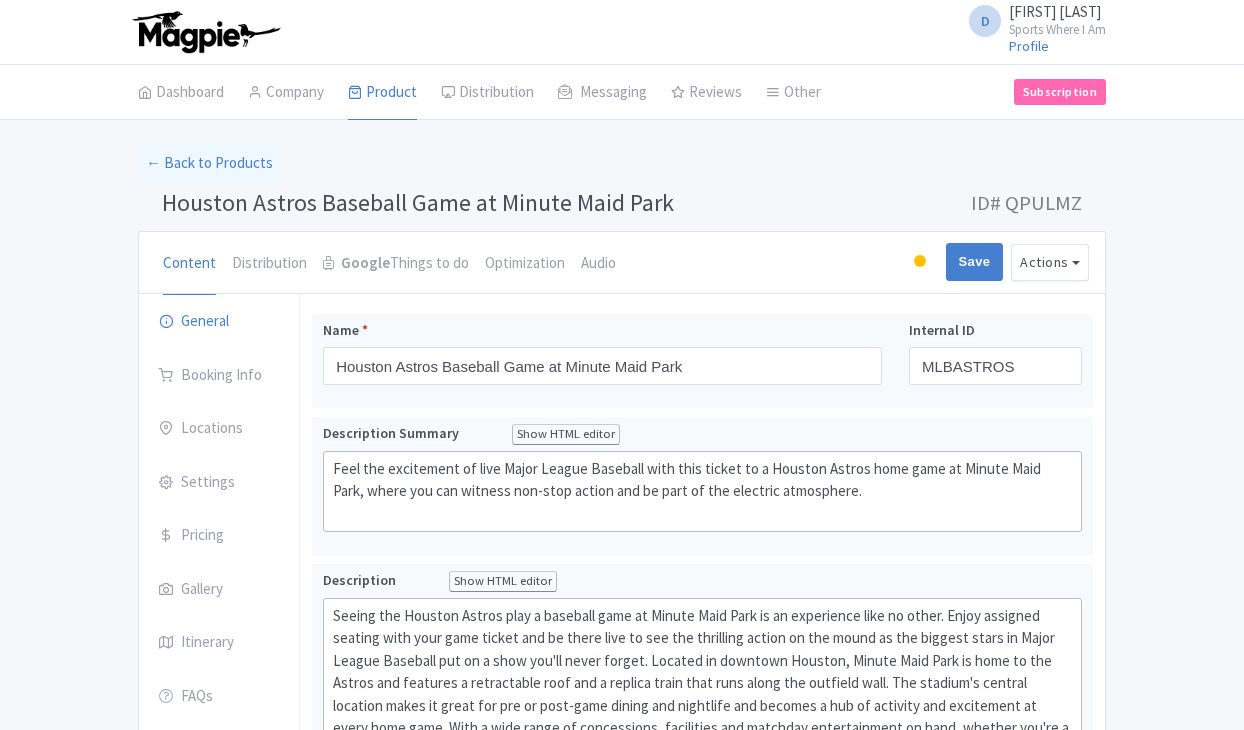 scroll, scrollTop: 0, scrollLeft: 0, axis: both 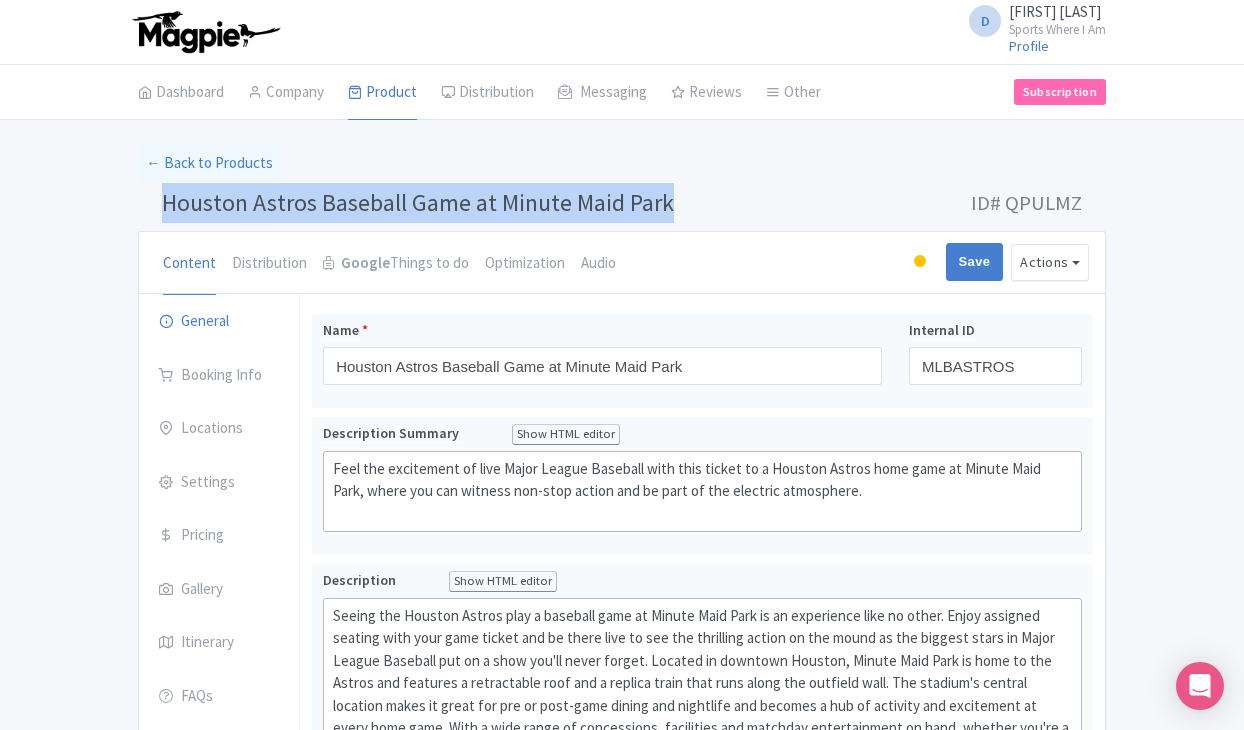 drag, startPoint x: 163, startPoint y: 202, endPoint x: 331, endPoint y: 224, distance: 169.43436 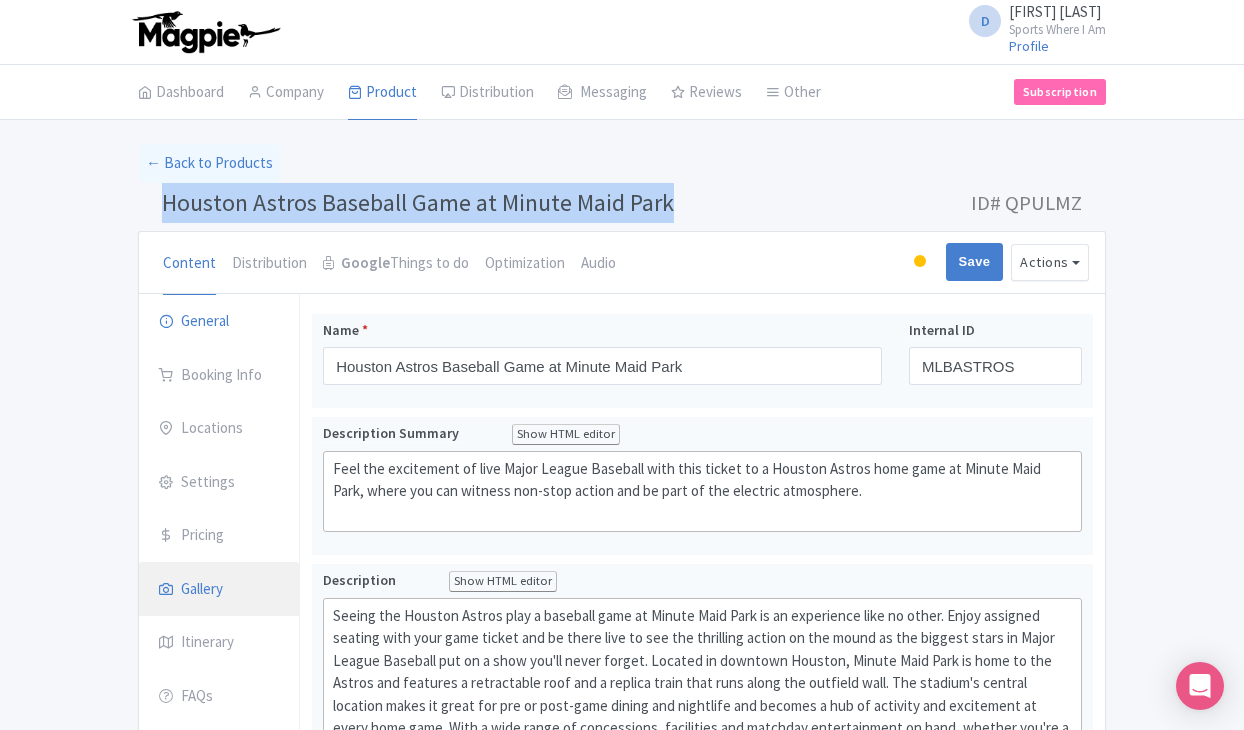 click on "Gallery" at bounding box center [219, 590] 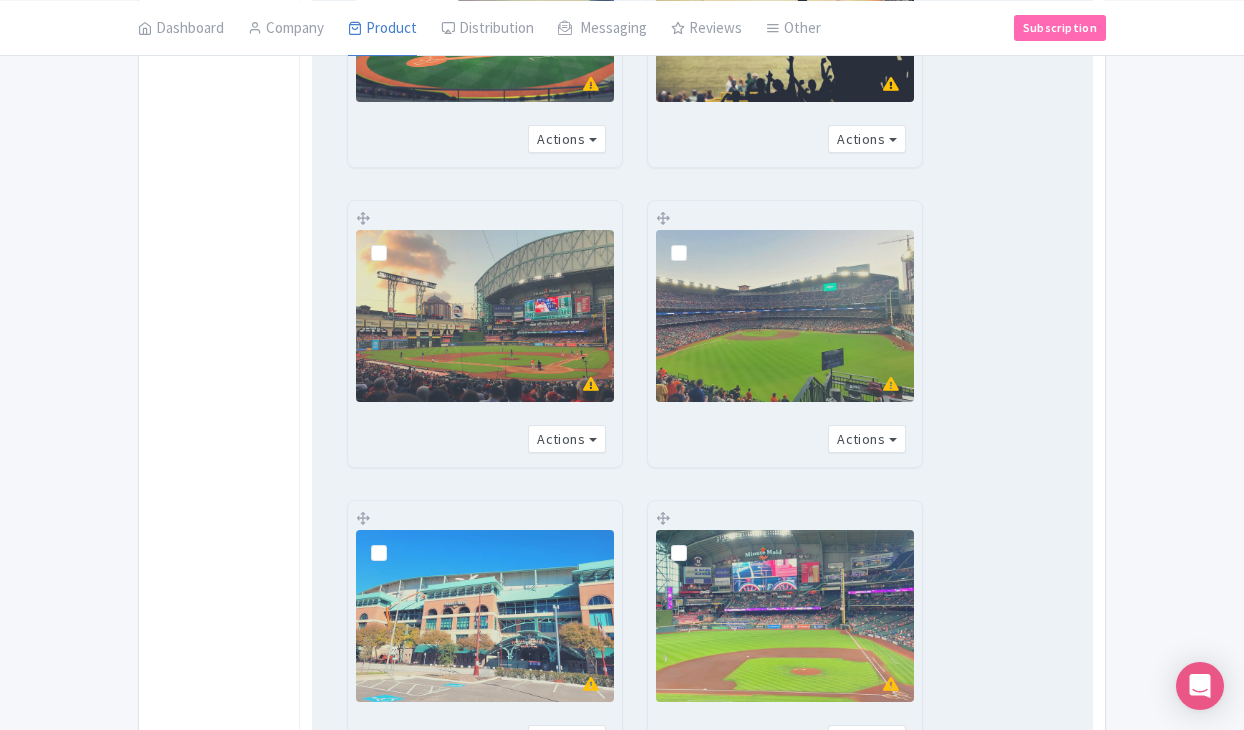 scroll, scrollTop: 853, scrollLeft: 0, axis: vertical 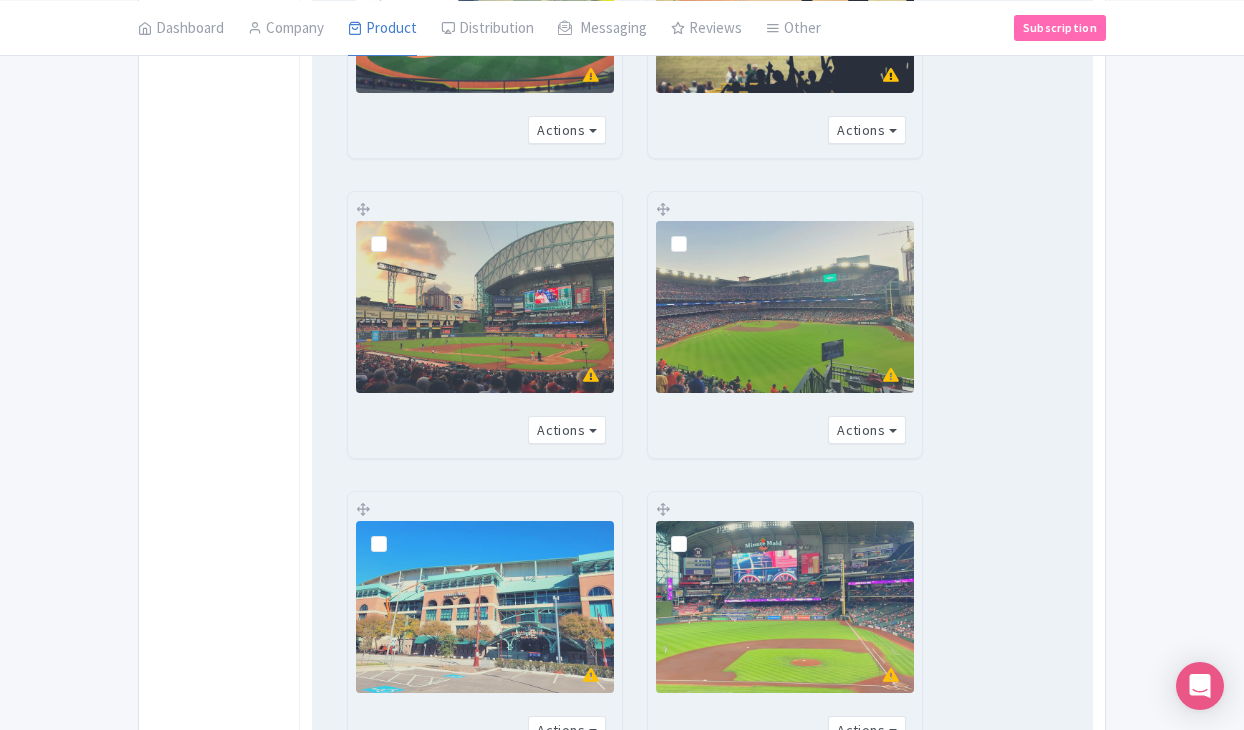 click at bounding box center [395, 233] 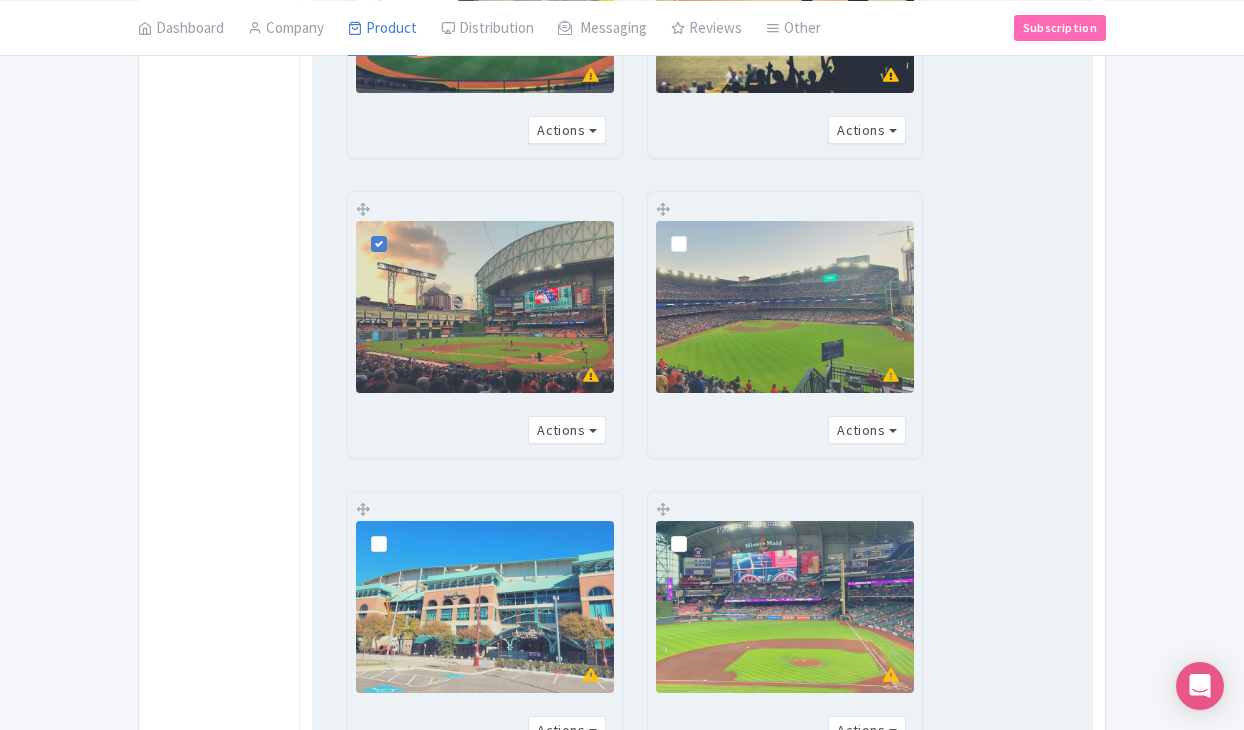click at bounding box center (695, 233) 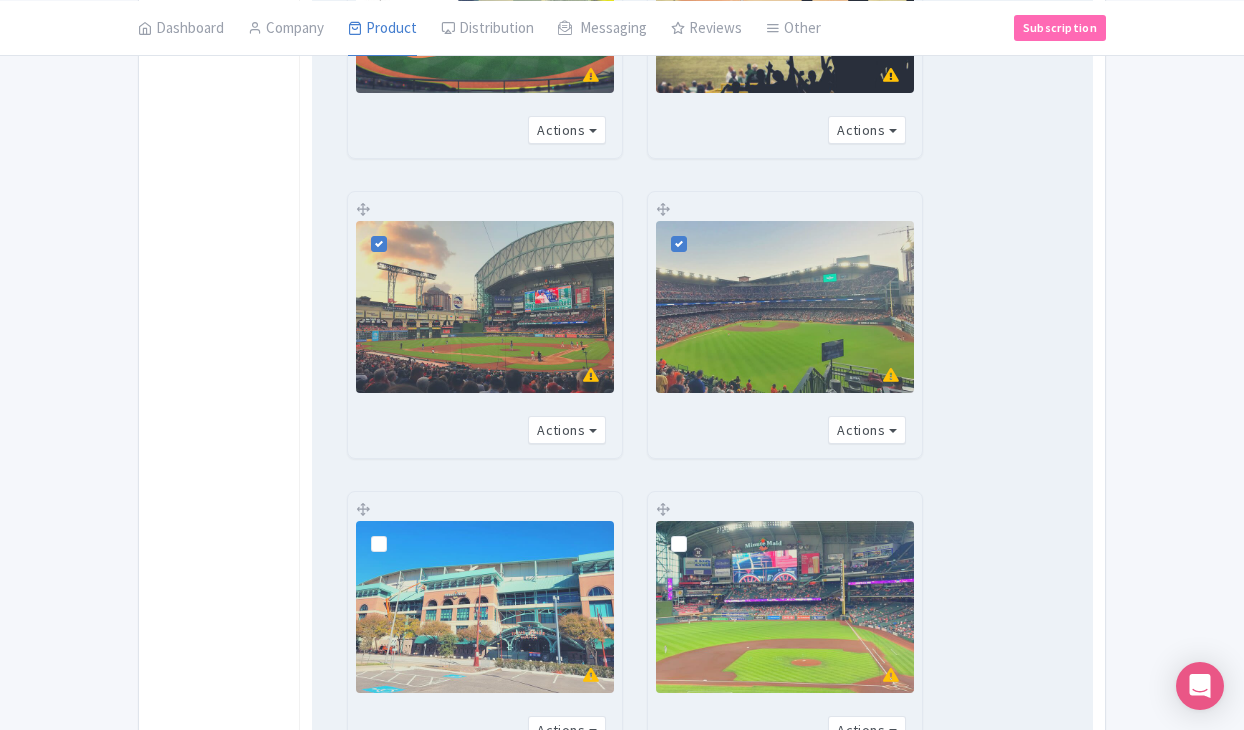 click at bounding box center [395, 533] 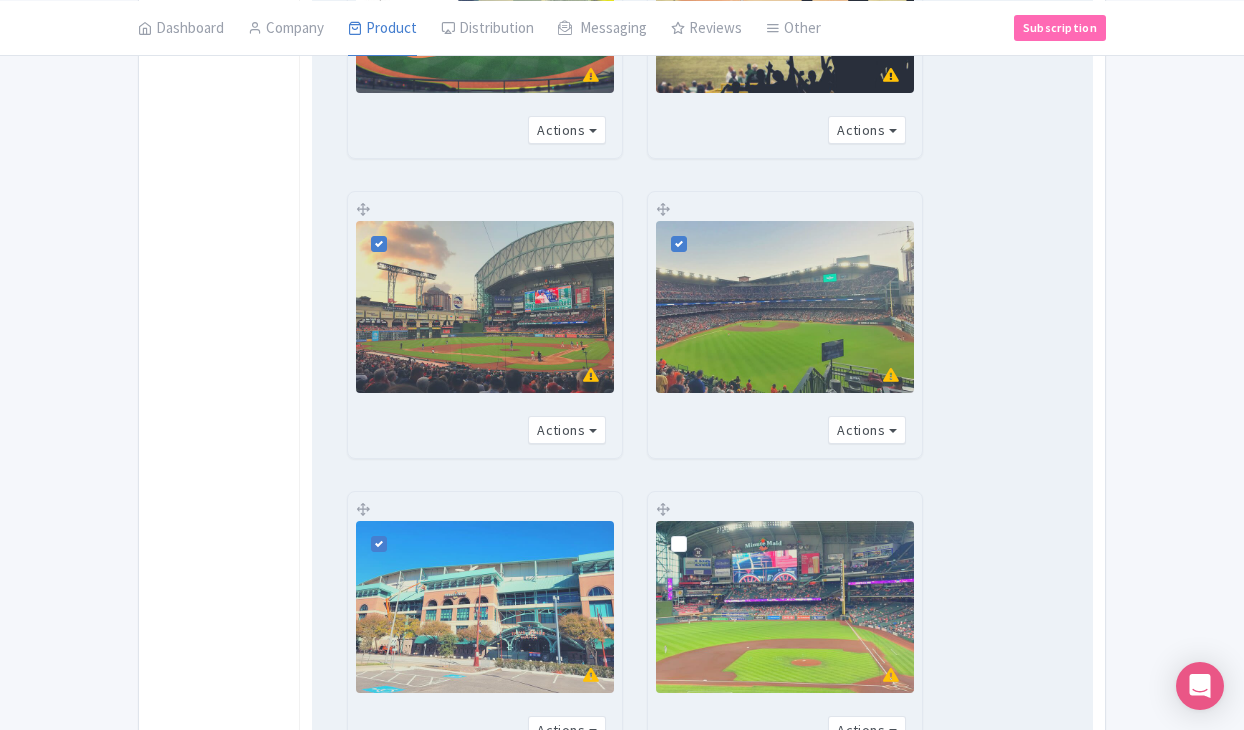 click at bounding box center [695, 533] 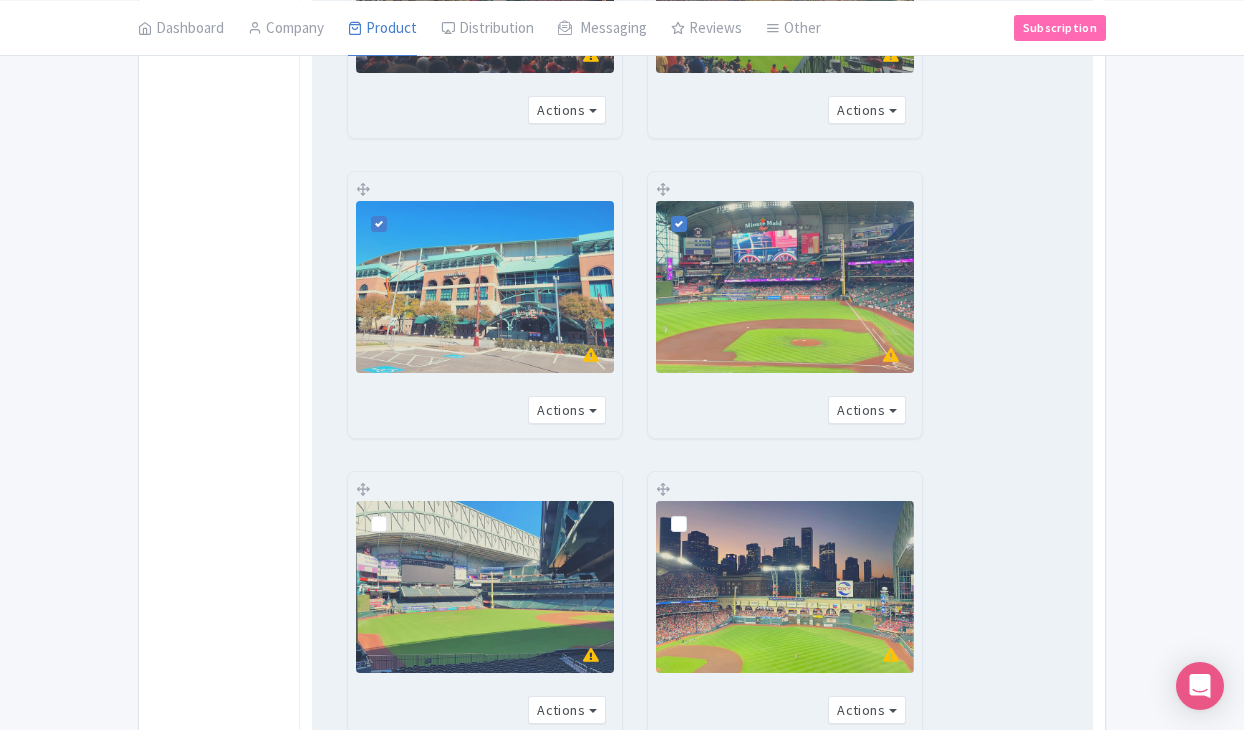 scroll, scrollTop: 1212, scrollLeft: 0, axis: vertical 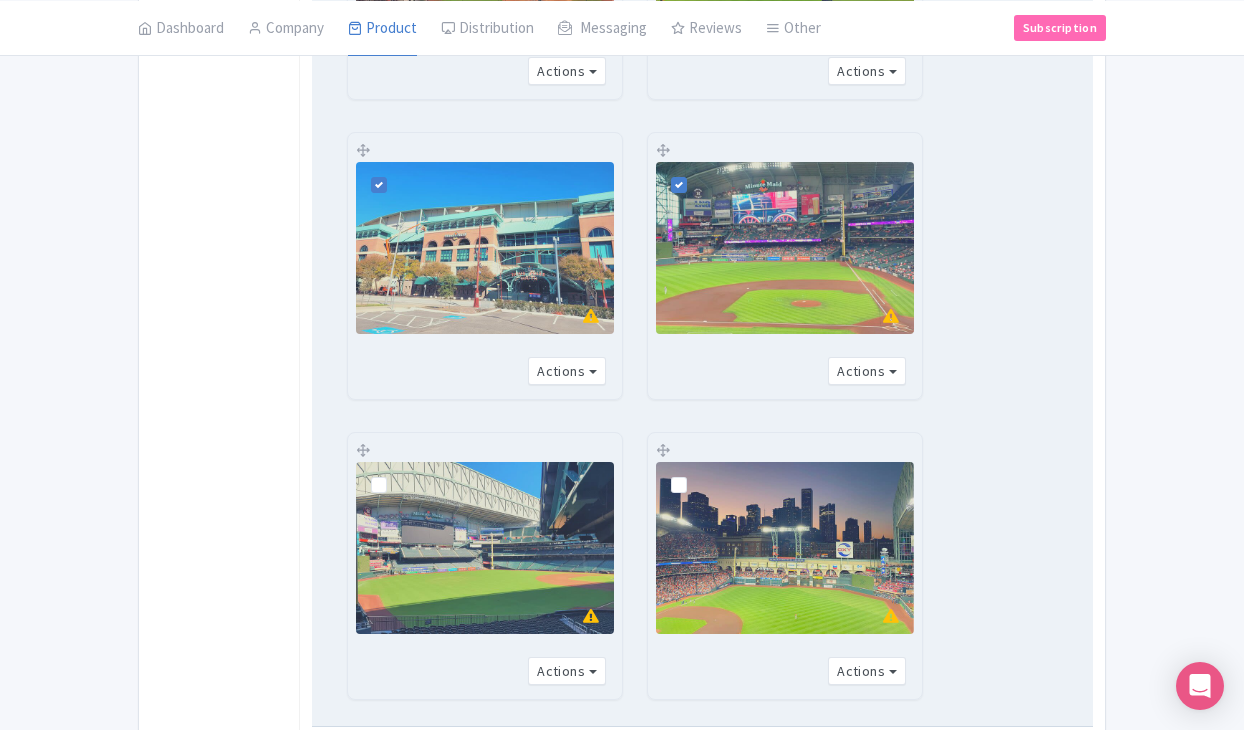 click at bounding box center [695, 474] 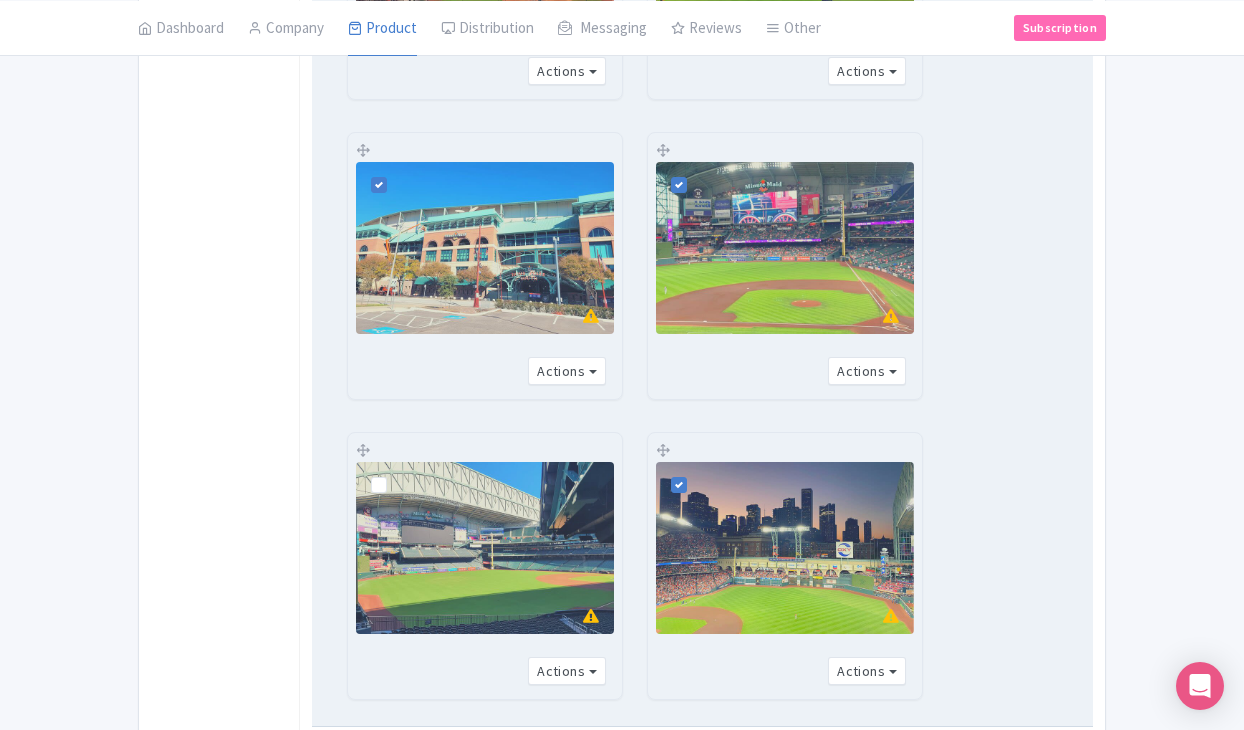 click at bounding box center [395, 474] 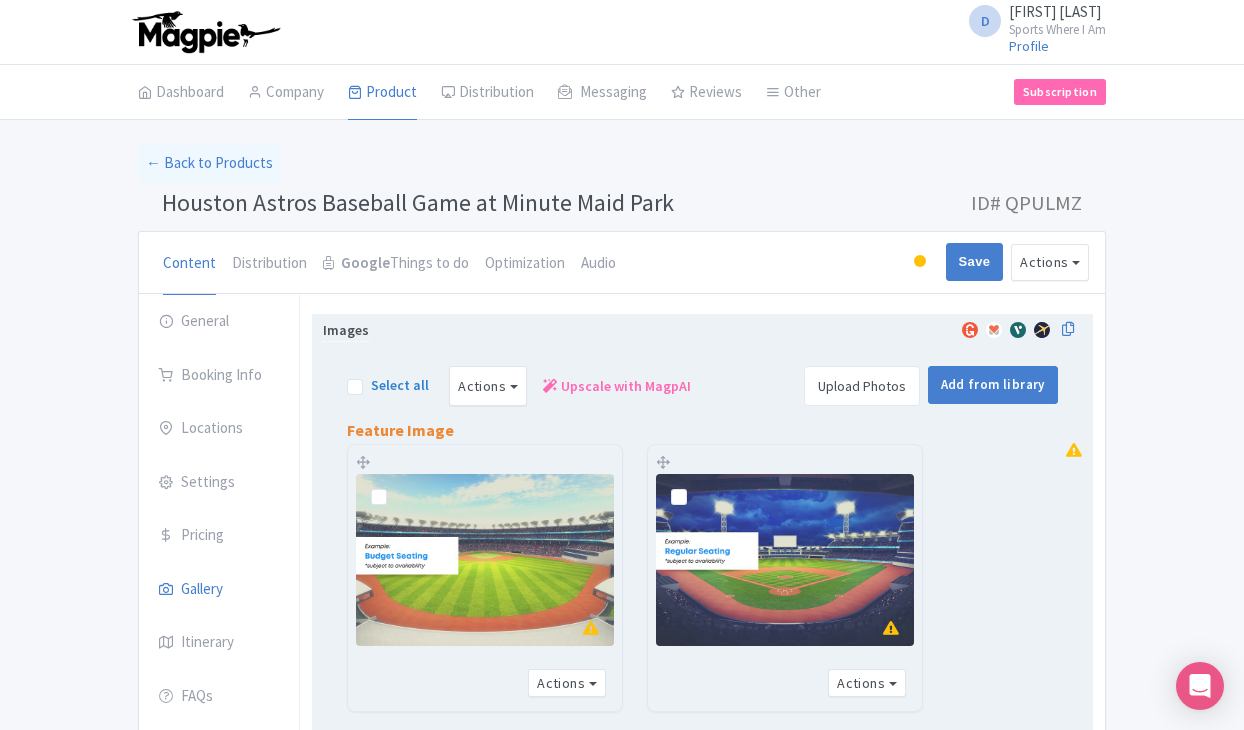 scroll, scrollTop: 0, scrollLeft: 0, axis: both 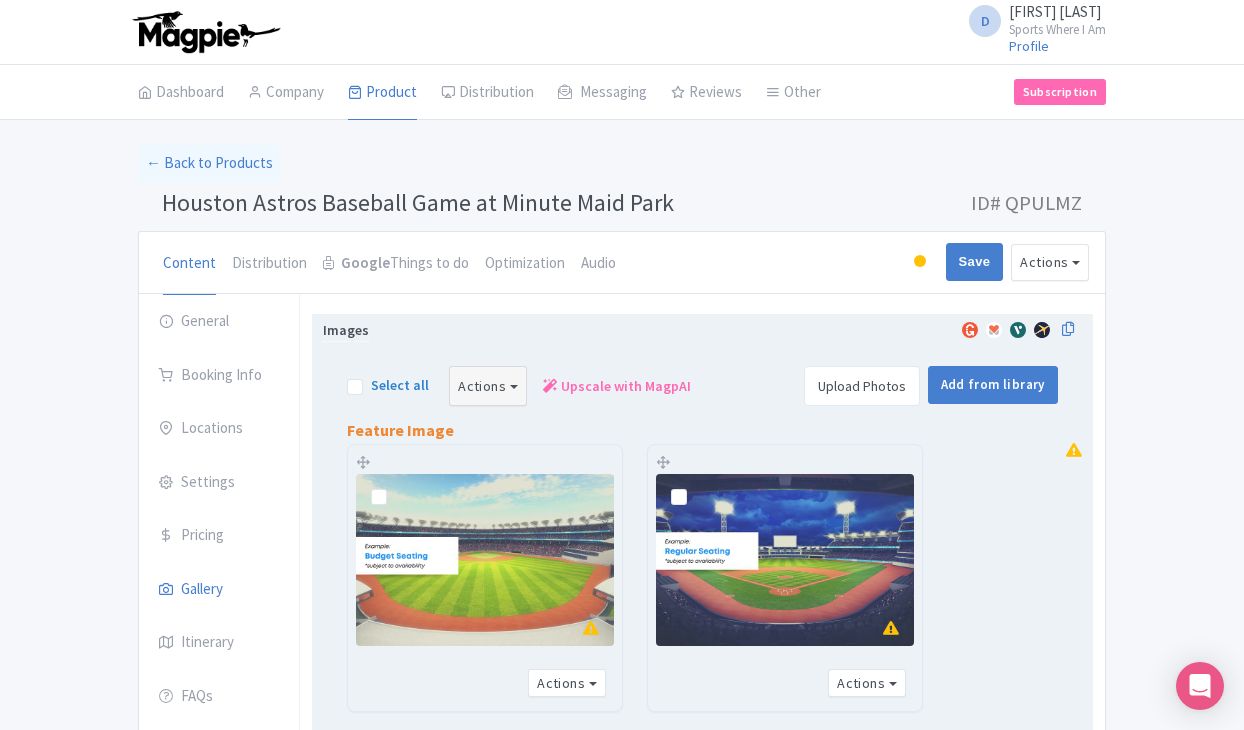 click on "Actions" at bounding box center (488, 386) 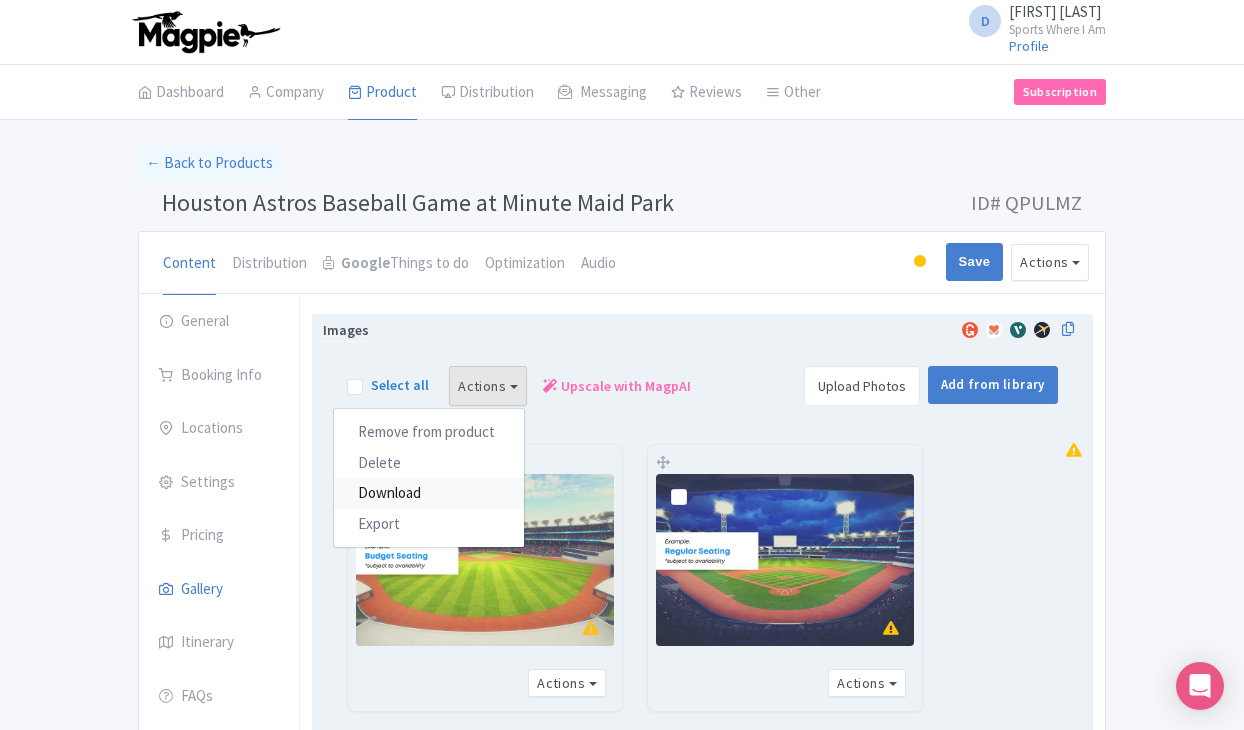 click on "Download" at bounding box center [429, 493] 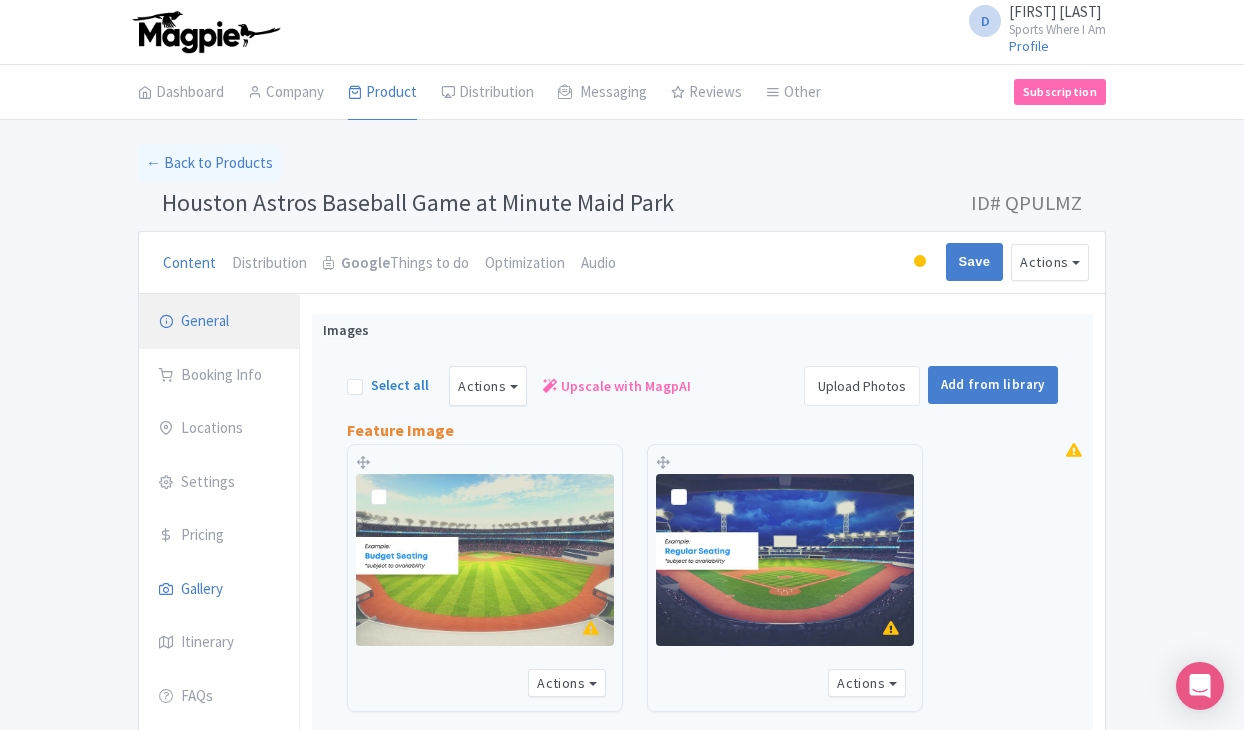 click on "General" at bounding box center [219, 322] 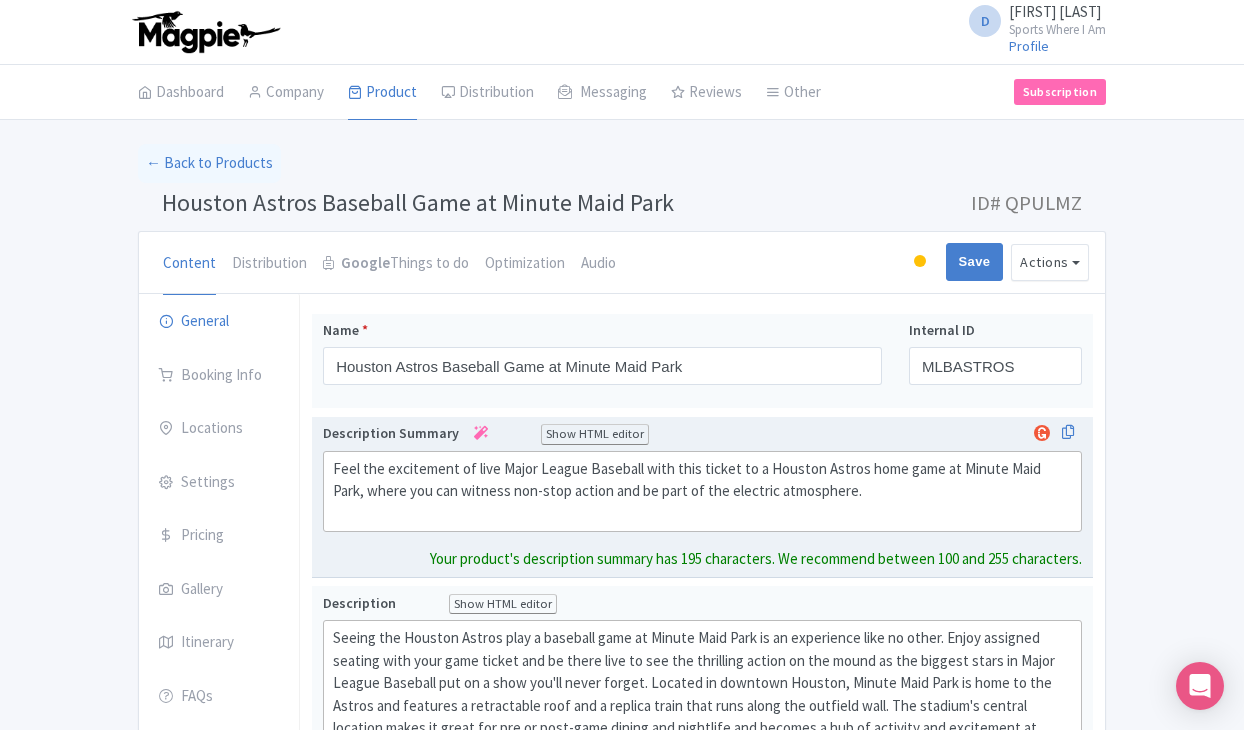 click on "Feel the excitement of live Major League Baseball with this ticket to a Houston Astros home game at Minute Maid Park, where you can witness non-stop action and be part of the electric atmosphere." 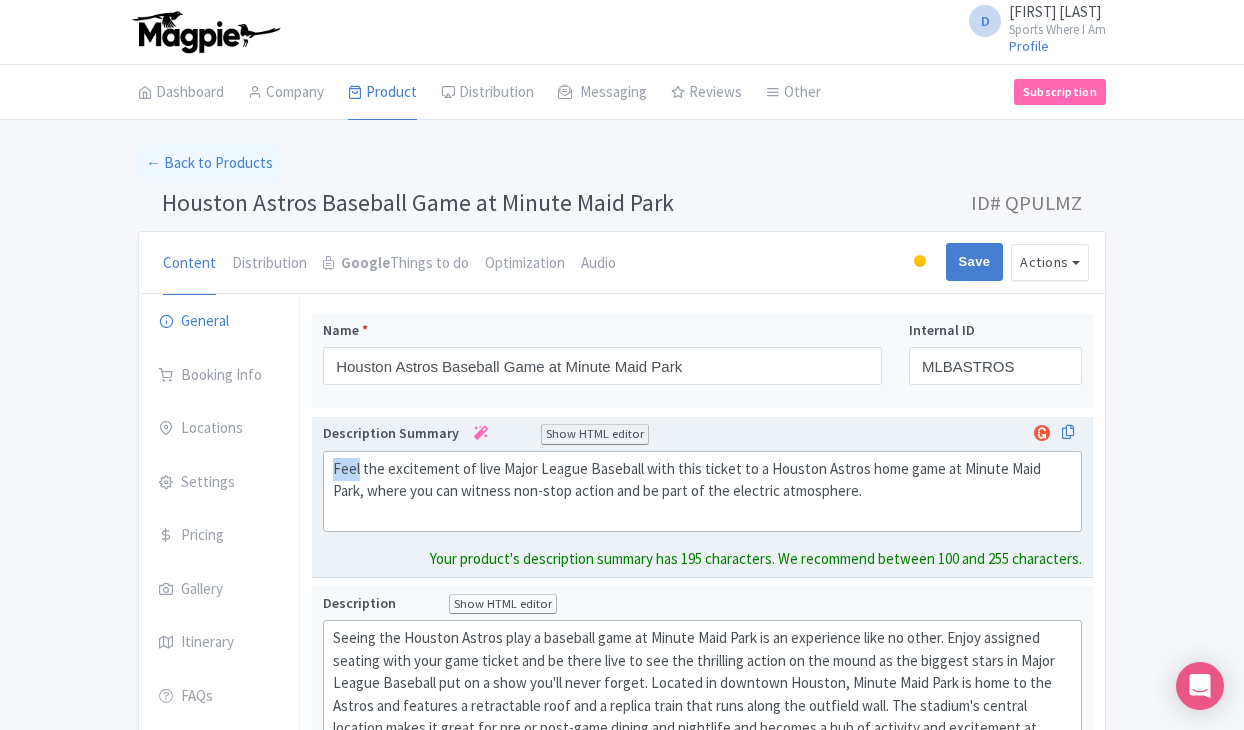 click on "Feel the excitement of live Major League Baseball with this ticket to a Houston Astros home game at Minute Maid Park, where you can witness non-stop action and be part of the electric atmosphere." 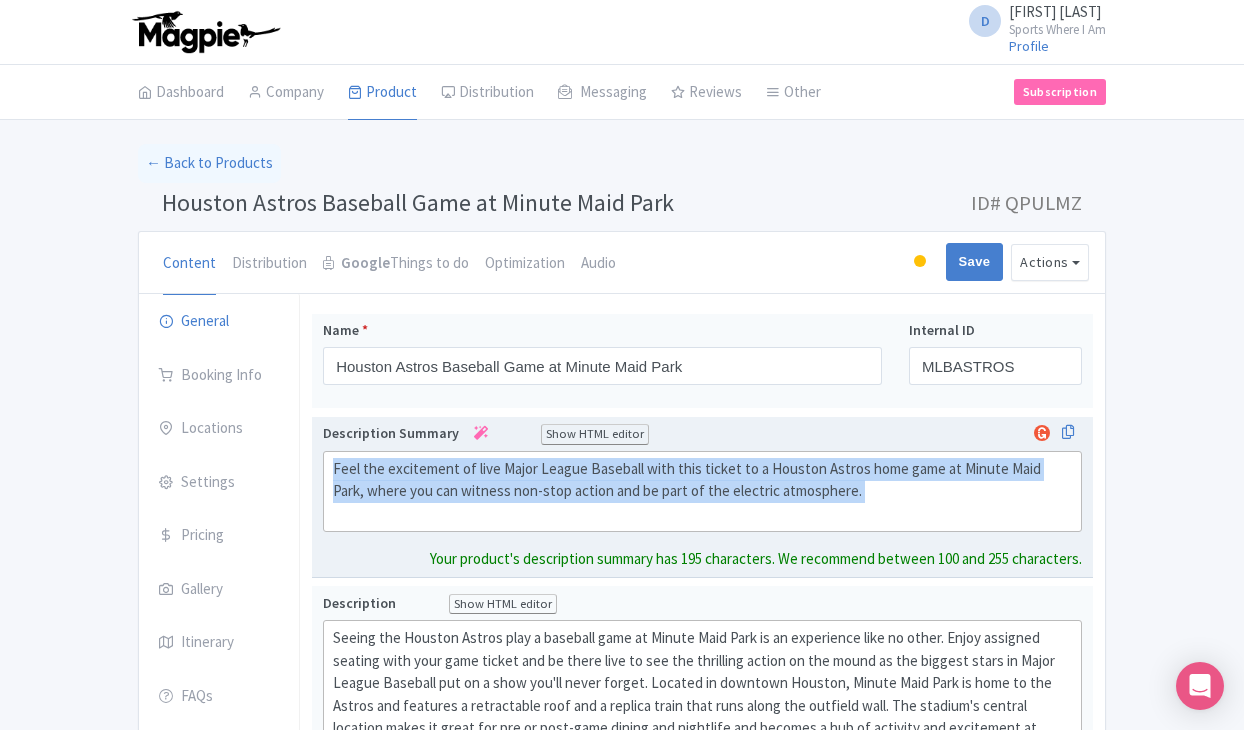 click on "Feel the excitement of live Major League Baseball with this ticket to a Houston Astros home game at Minute Maid Park, where you can witness non-stop action and be part of the electric atmosphere." 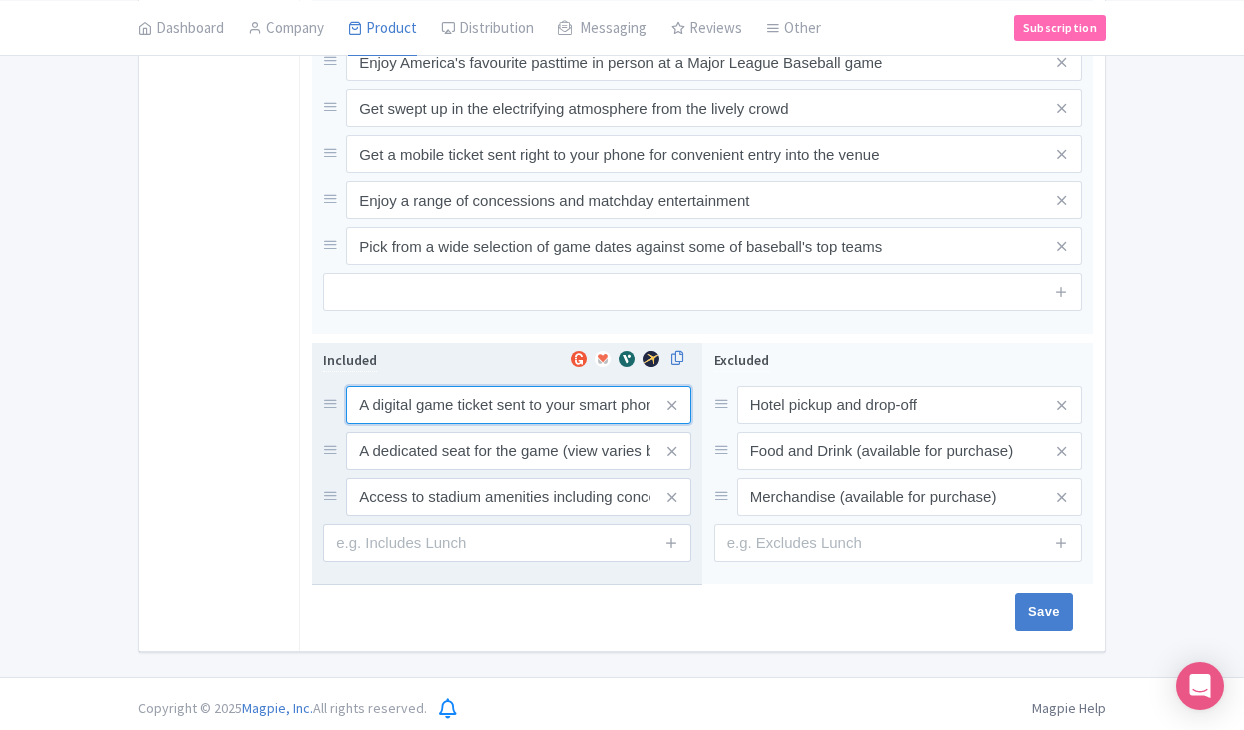 click on "A digital game ticket sent to your smart phone" at bounding box center [518, 405] 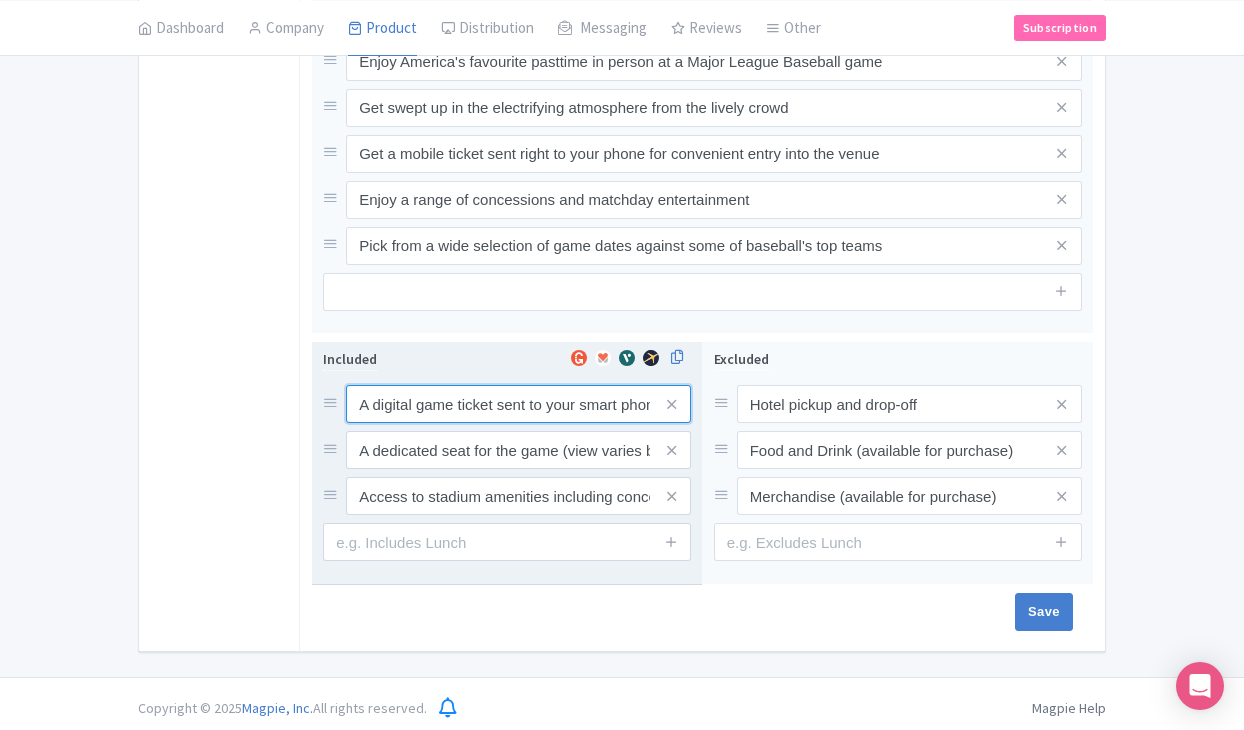 click on "A digital game ticket sent to your smart phone" at bounding box center [518, 404] 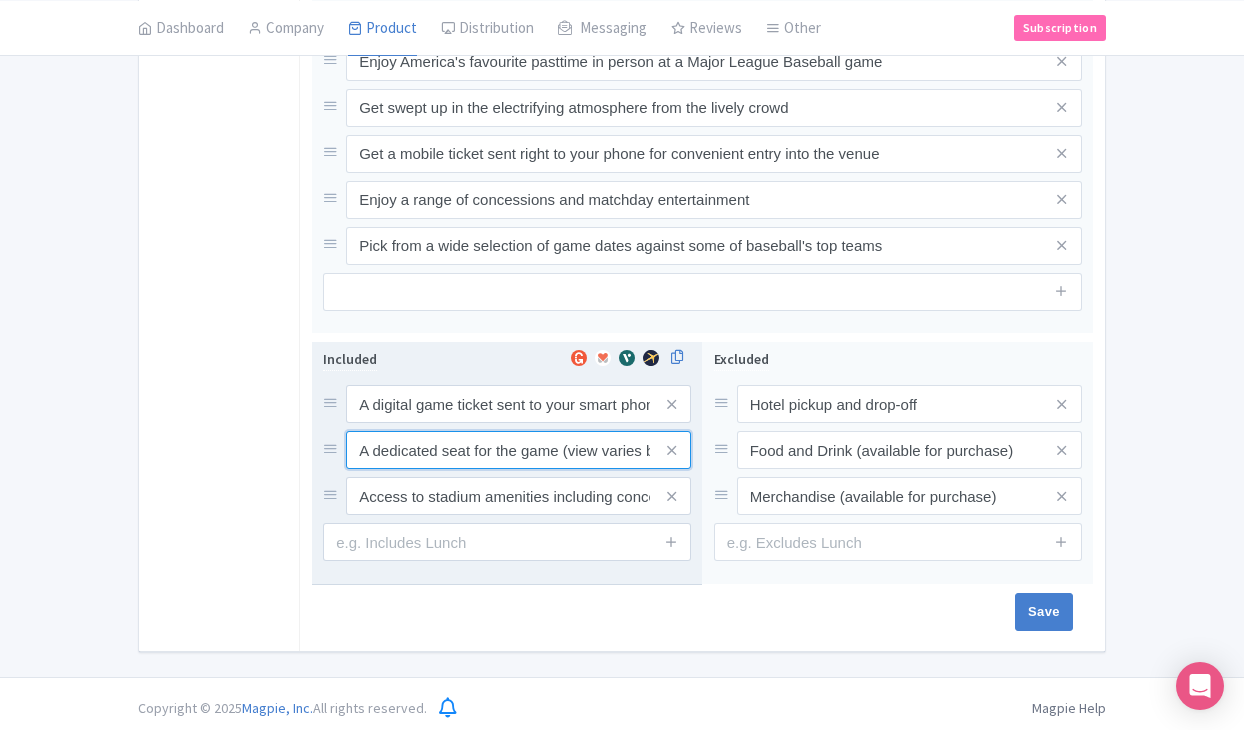 click on "A dedicated seat for the game (view varies by seat category)" at bounding box center [518, 404] 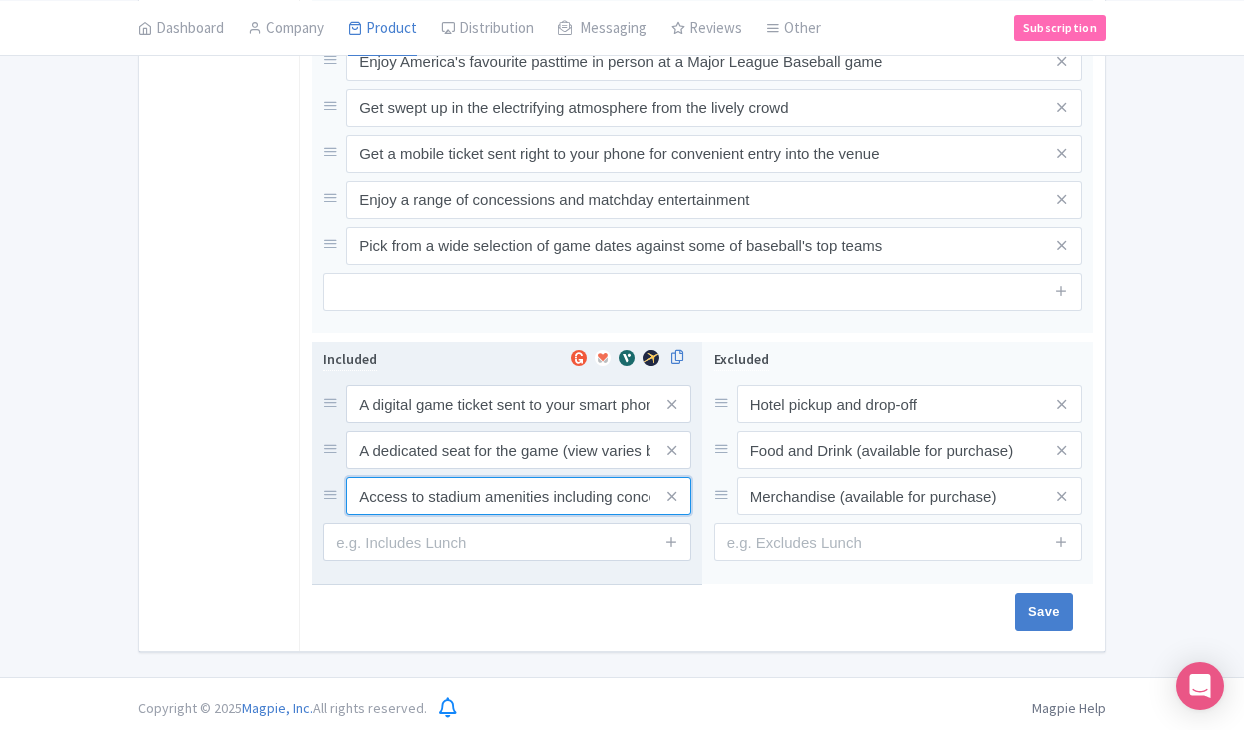click on "Access to stadium amenities including concessions and matchday activations" at bounding box center (518, 404) 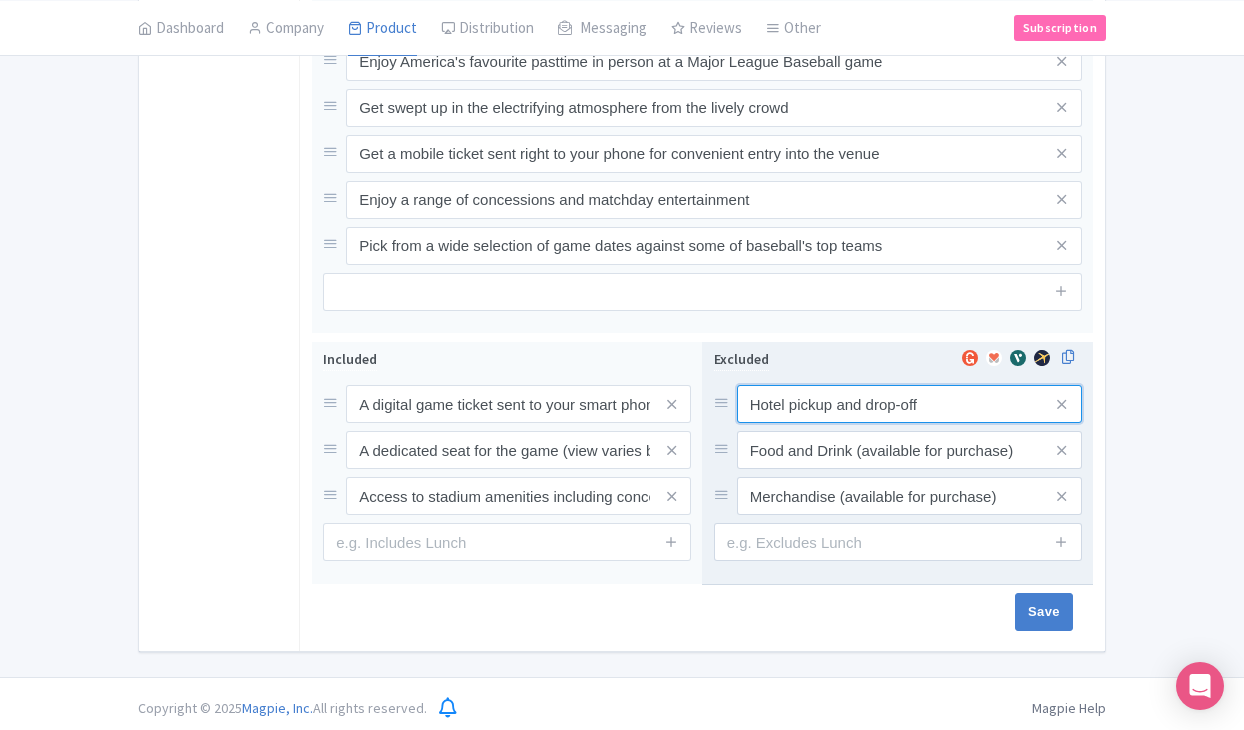 click on "Hotel pickup and drop-off" at bounding box center [909, 404] 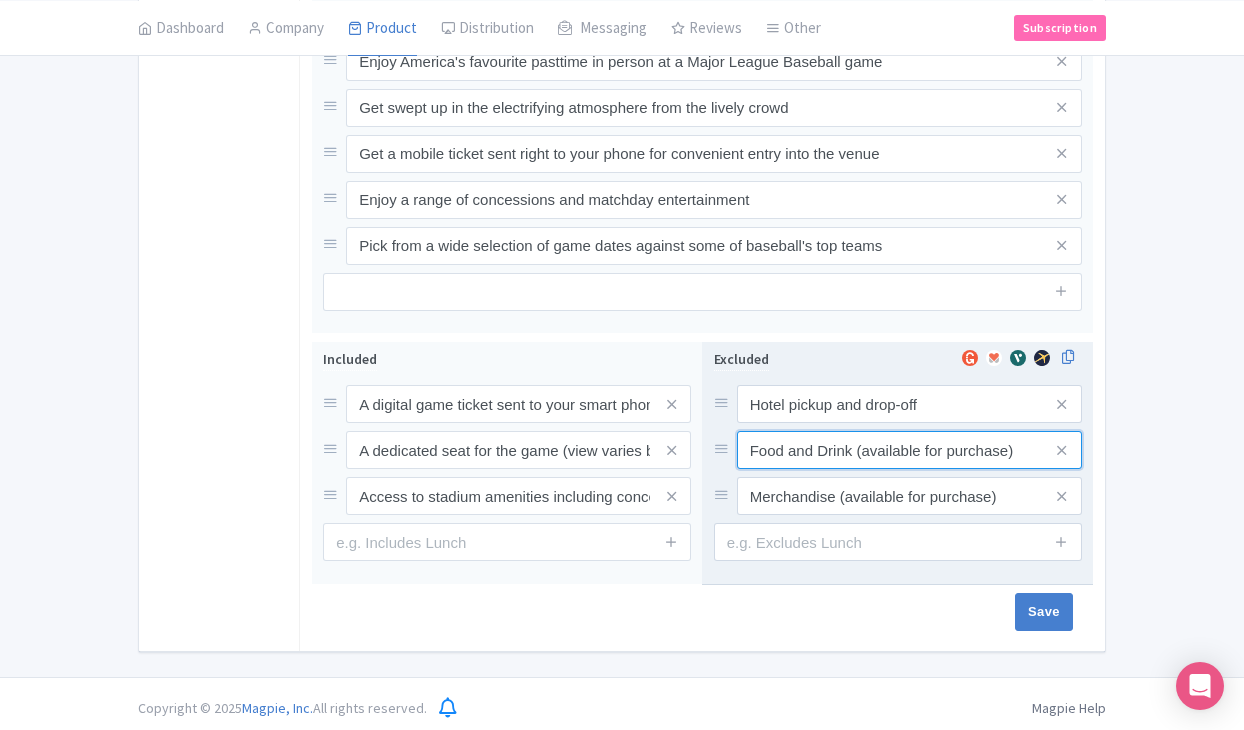 click on "Food and Drink (available for purchase)" at bounding box center (909, 404) 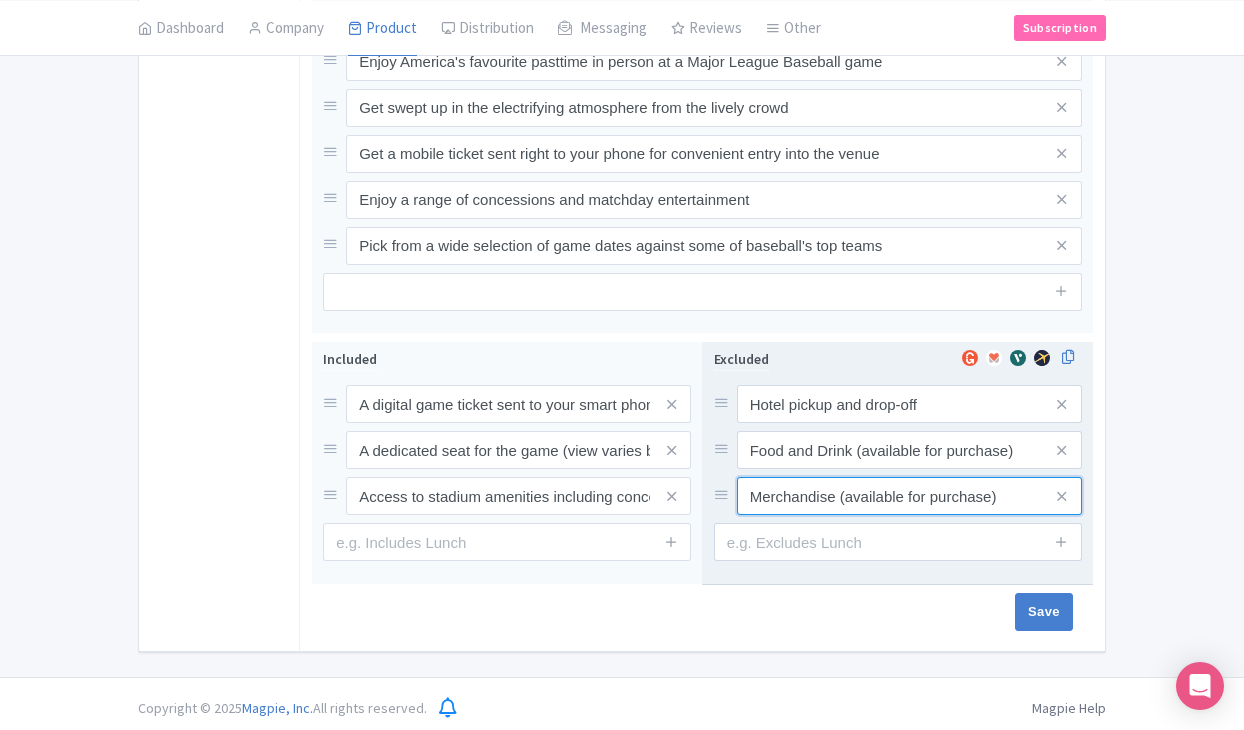 click on "Merchandise (available for purchase)" at bounding box center (909, 404) 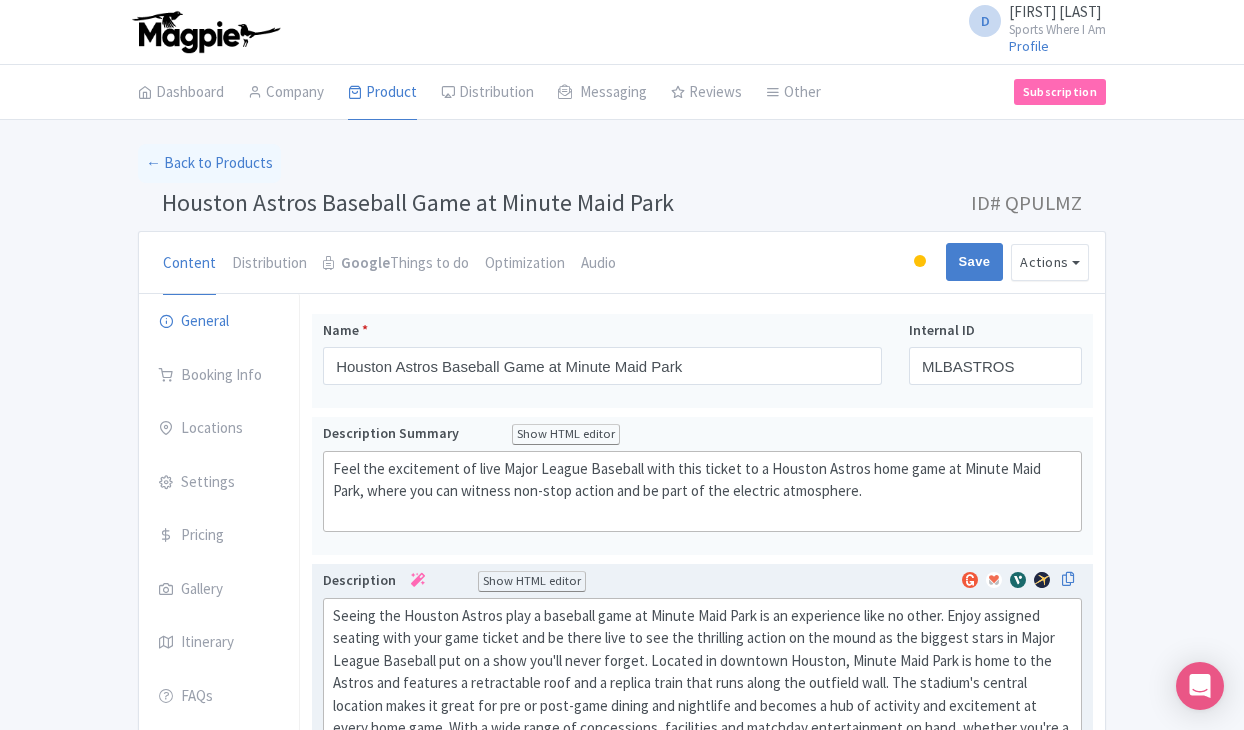 scroll, scrollTop: 0, scrollLeft: 0, axis: both 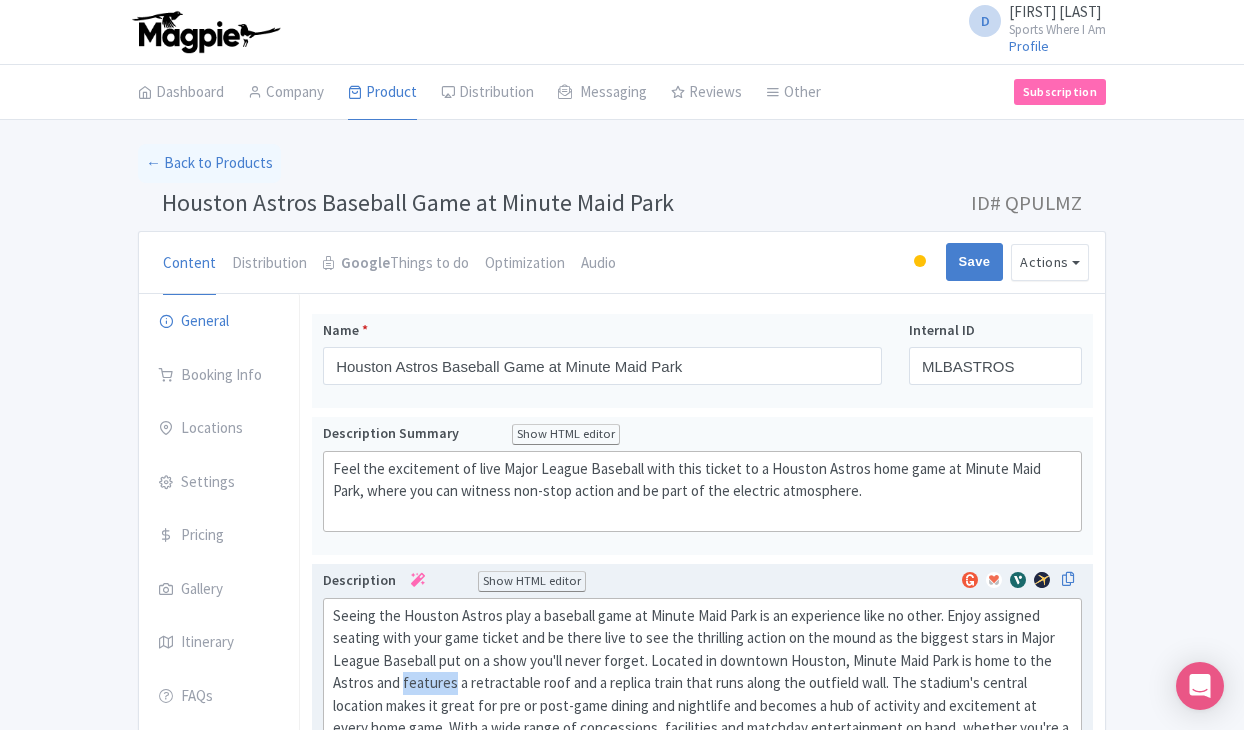 click on "Seeing the Houston Astros play a baseball game at Minute Maid Park is an experience like no other. Enjoy assigned seating with your game ticket and be there live to see the thrilling action on the mound as the biggest stars in Major League Baseball put on a show you'll never forget. Located in downtown Houston, Minute Maid Park is home to the Astros and features a retractable roof and a replica train that runs along the outfield wall. The stadium's central location makes it great for pre or post-game dining and nightlife and becomes a hub of activity and excitement at every home game. With a wide range of concessions, facilities and matchday entertainment on hand, whether you're a solo traveller, or attending with friends and loved ones, a trip to the ballgame to see the Houston Astros is an experience not to be missed!" 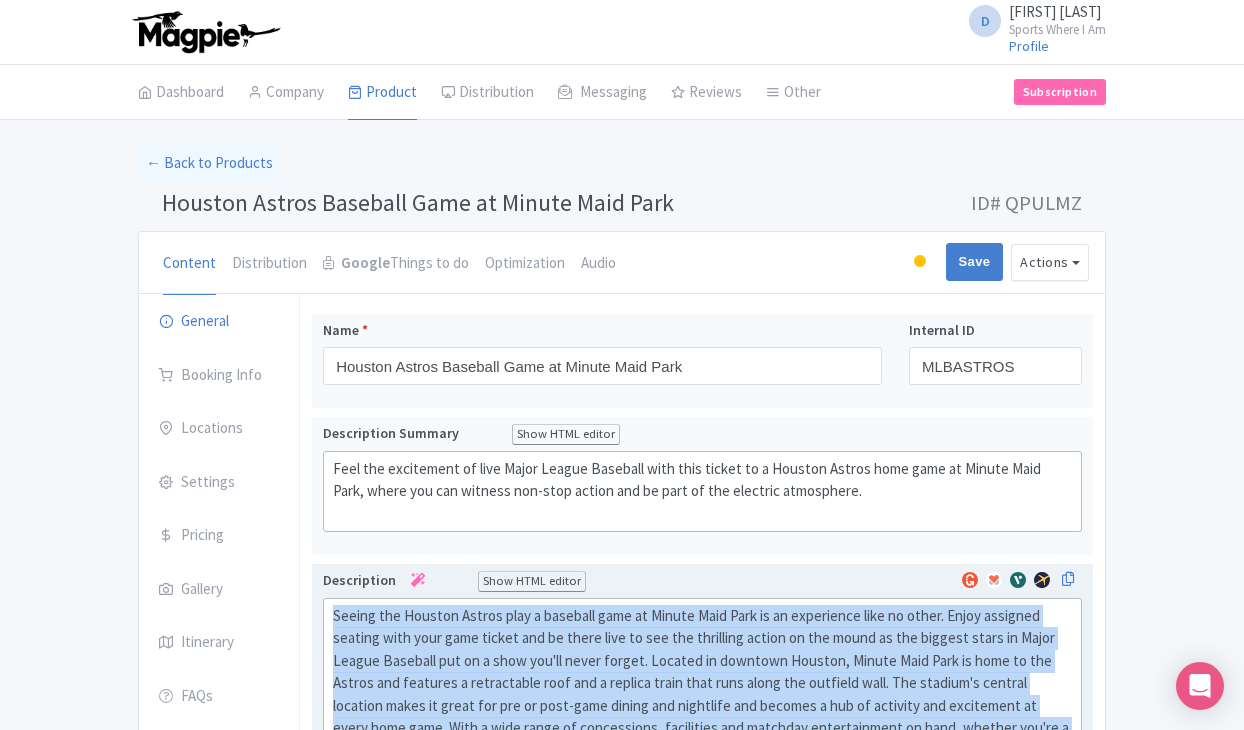 click on "Seeing the Houston Astros play a baseball game at Minute Maid Park is an experience like no other. Enjoy assigned seating with your game ticket and be there live to see the thrilling action on the mound as the biggest stars in Major League Baseball put on a show you'll never forget. Located in downtown Houston, Minute Maid Park is home to the Astros and features a retractable roof and a replica train that runs along the outfield wall. The stadium's central location makes it great for pre or post-game dining and nightlife and becomes a hub of activity and excitement at every home game. With a wide range of concessions, facilities and matchday entertainment on hand, whether you're a solo traveller, or attending with friends and loved ones, a trip to the ballgame to see the Houston Astros is an experience not to be missed!" 